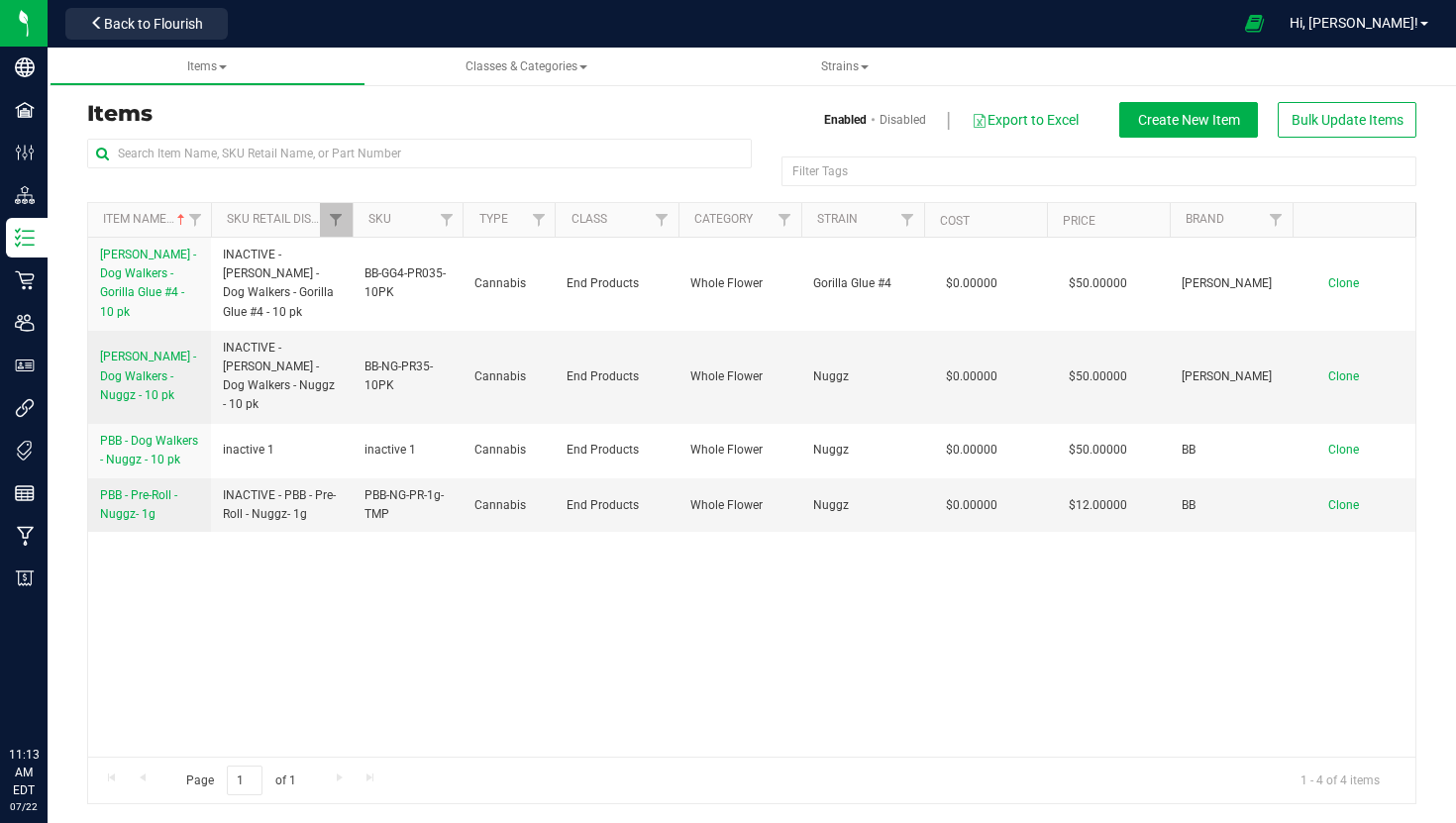 scroll, scrollTop: 0, scrollLeft: 0, axis: both 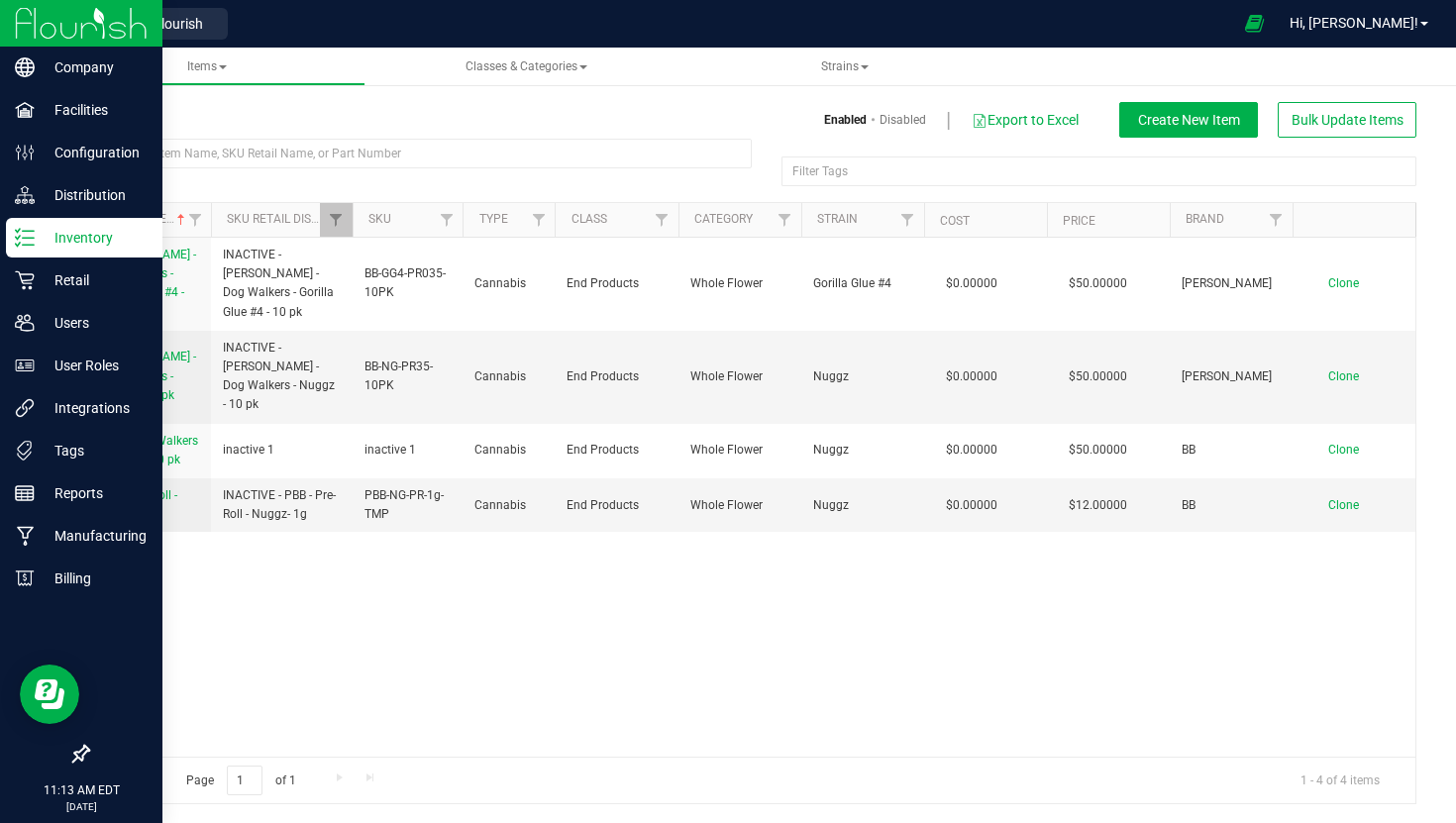 click at bounding box center (81, 23) 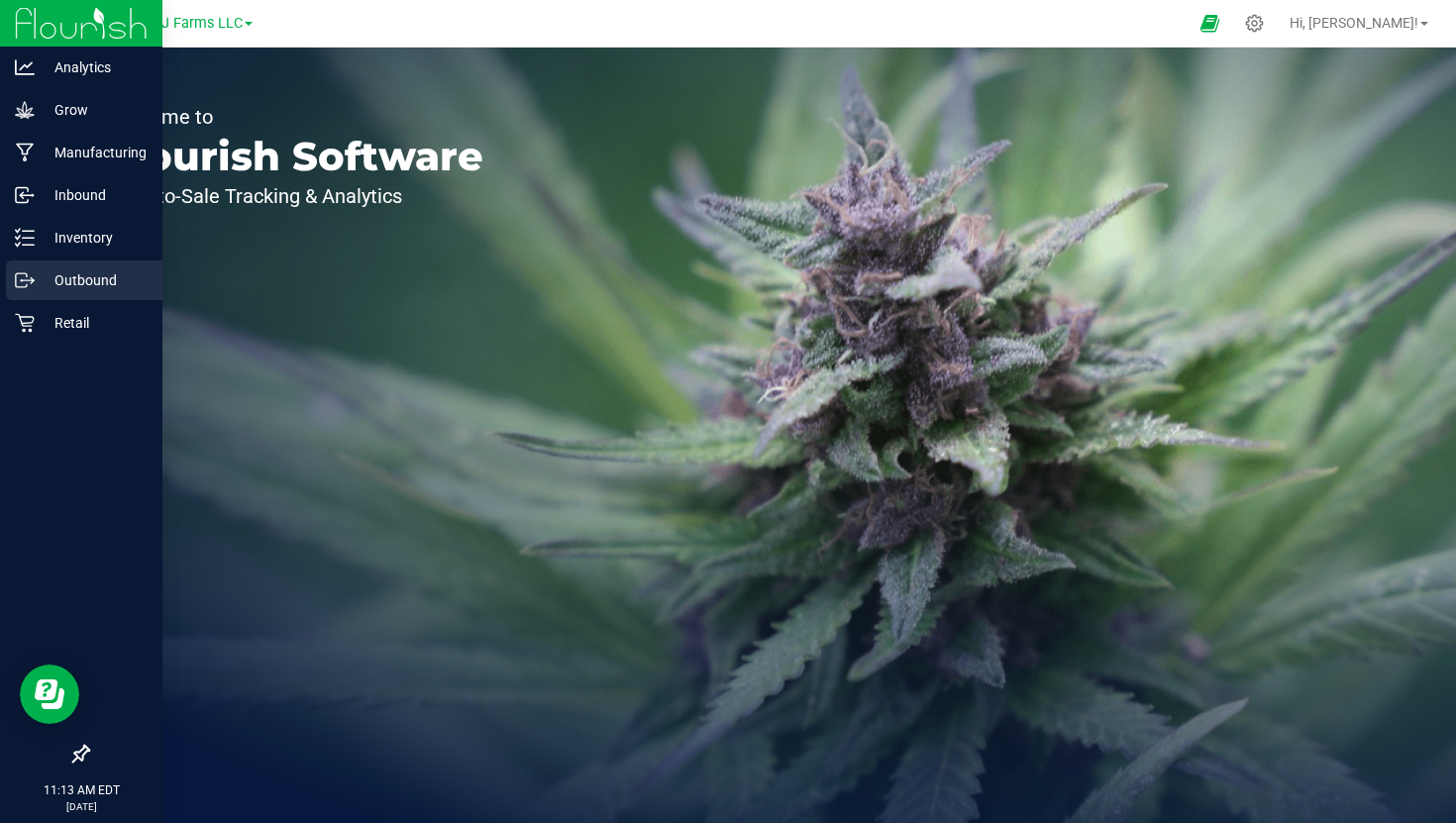 click on "Outbound" at bounding box center [81, 281] 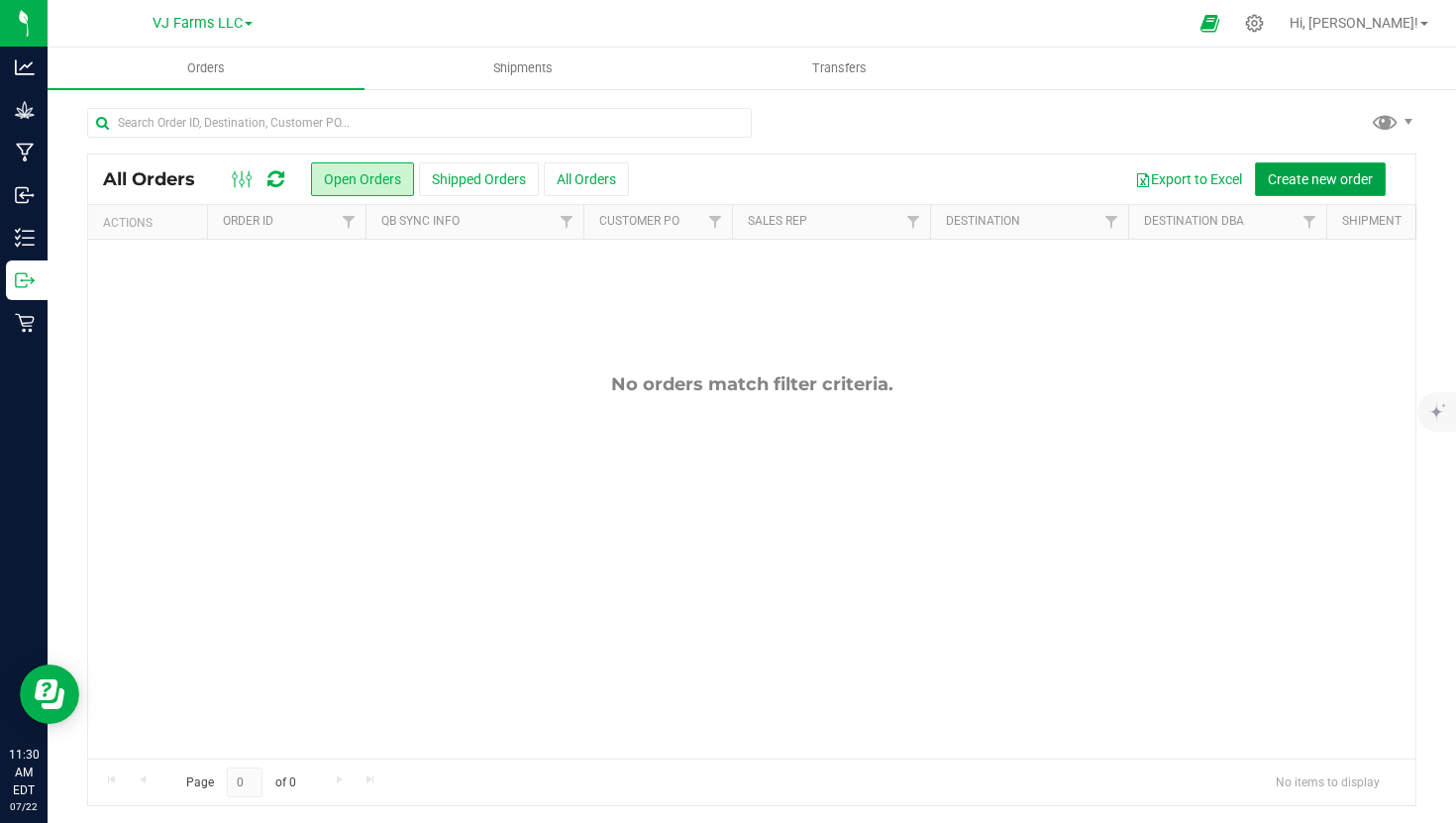 click on "Create new order" at bounding box center (1320, 179) 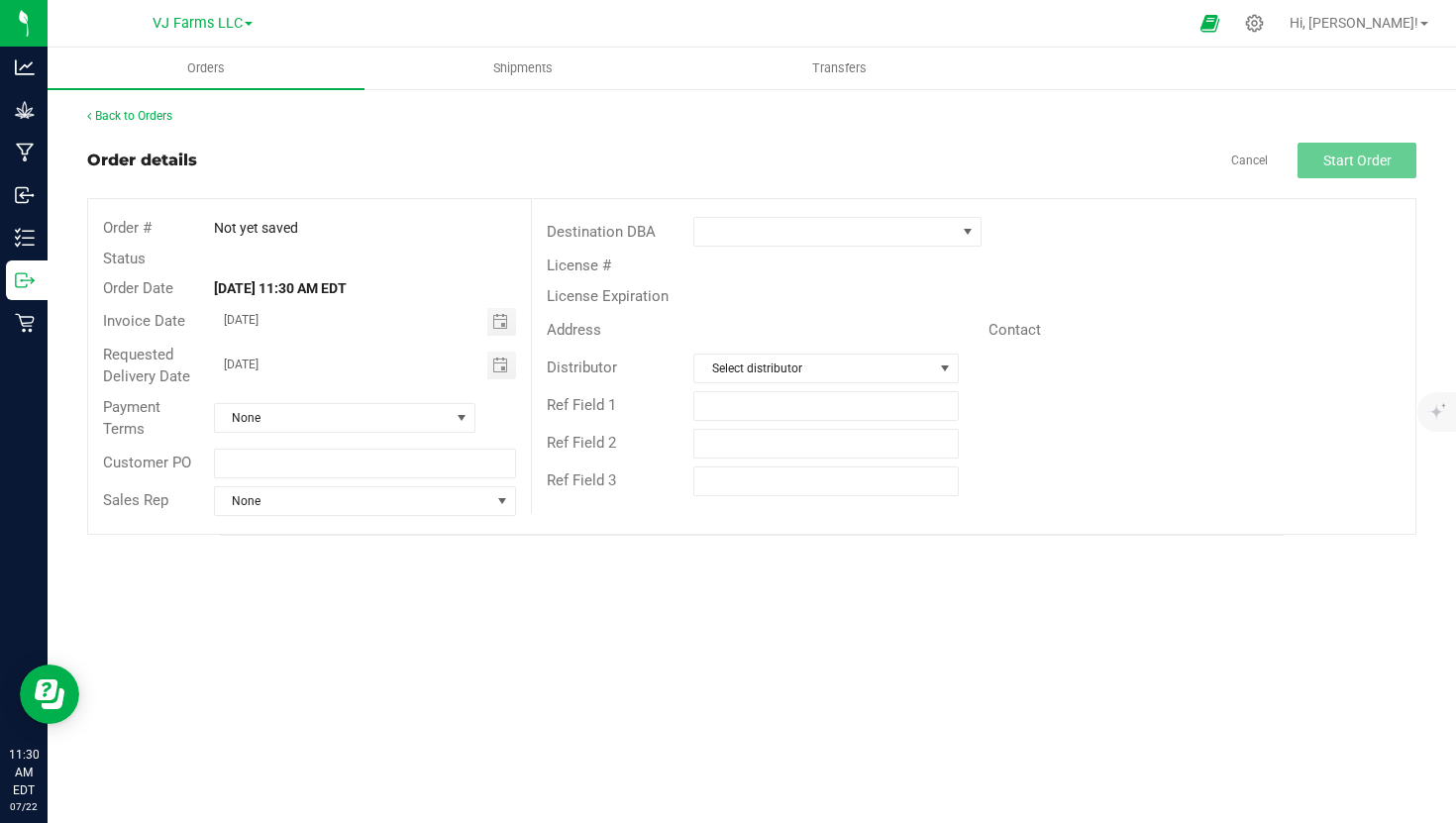 click on "Back to Orders" at bounding box center (752, 116) 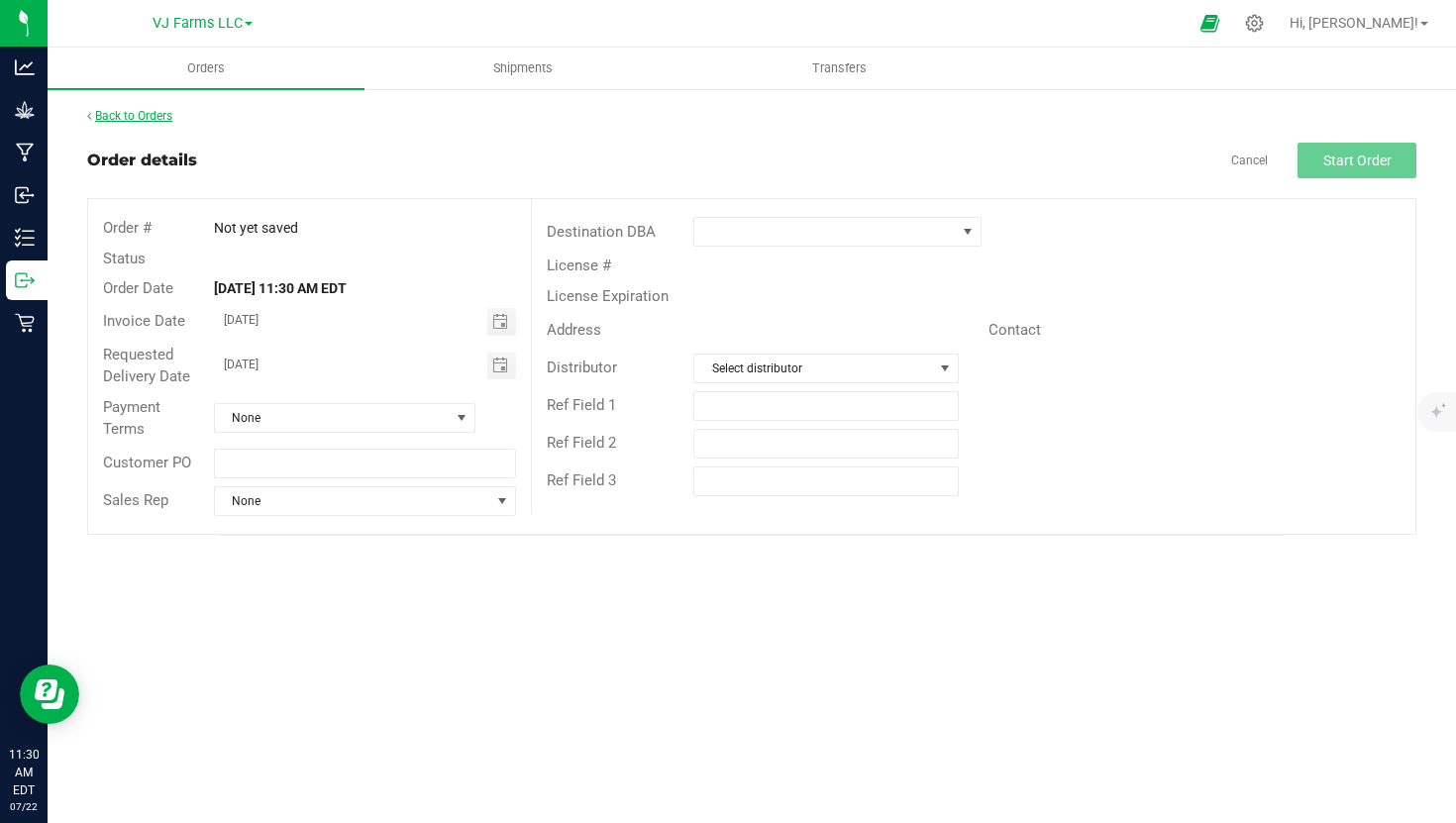 click on "Back to Orders" at bounding box center [130, 116] 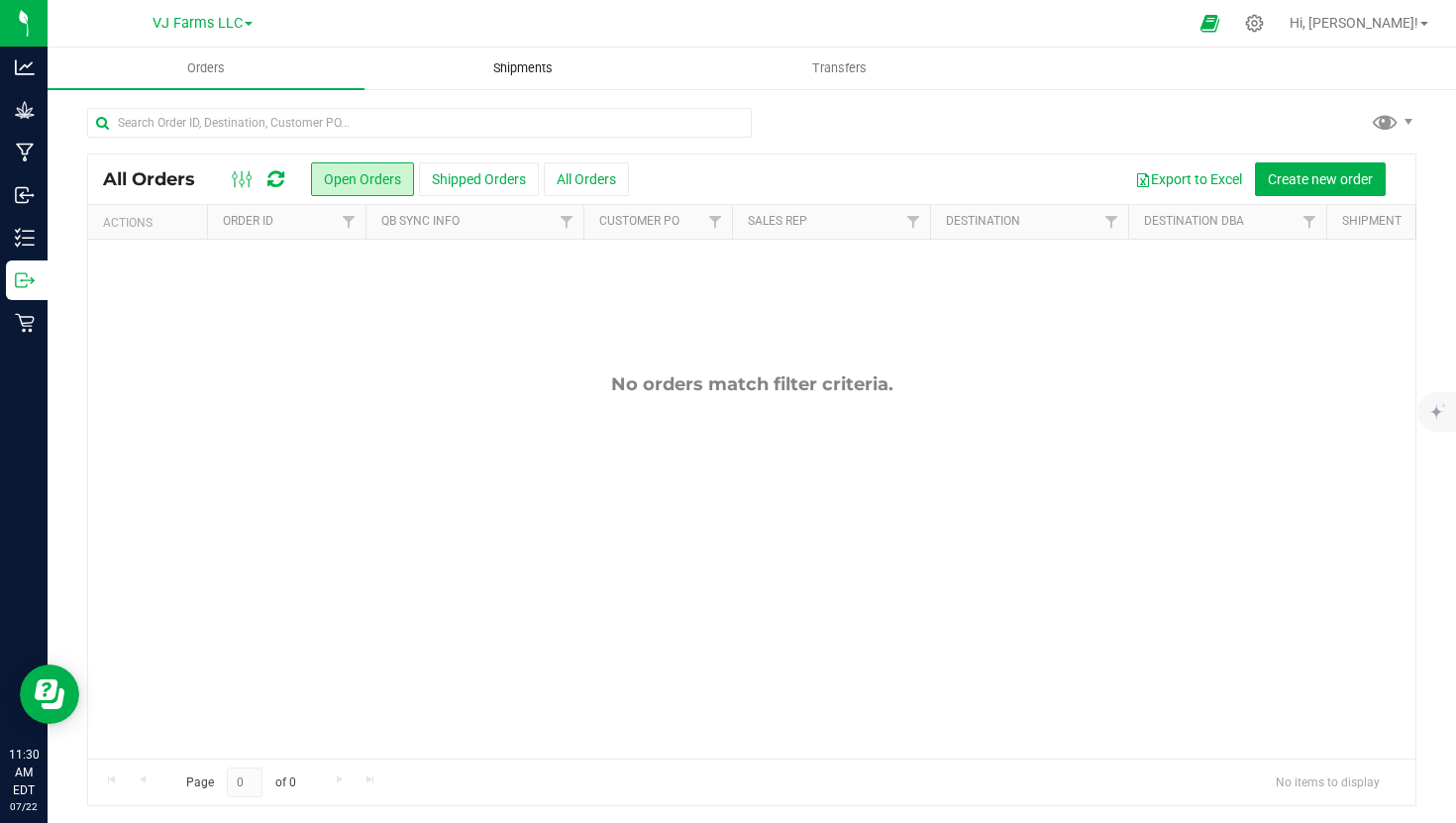 click on "Shipments" at bounding box center (523, 68) 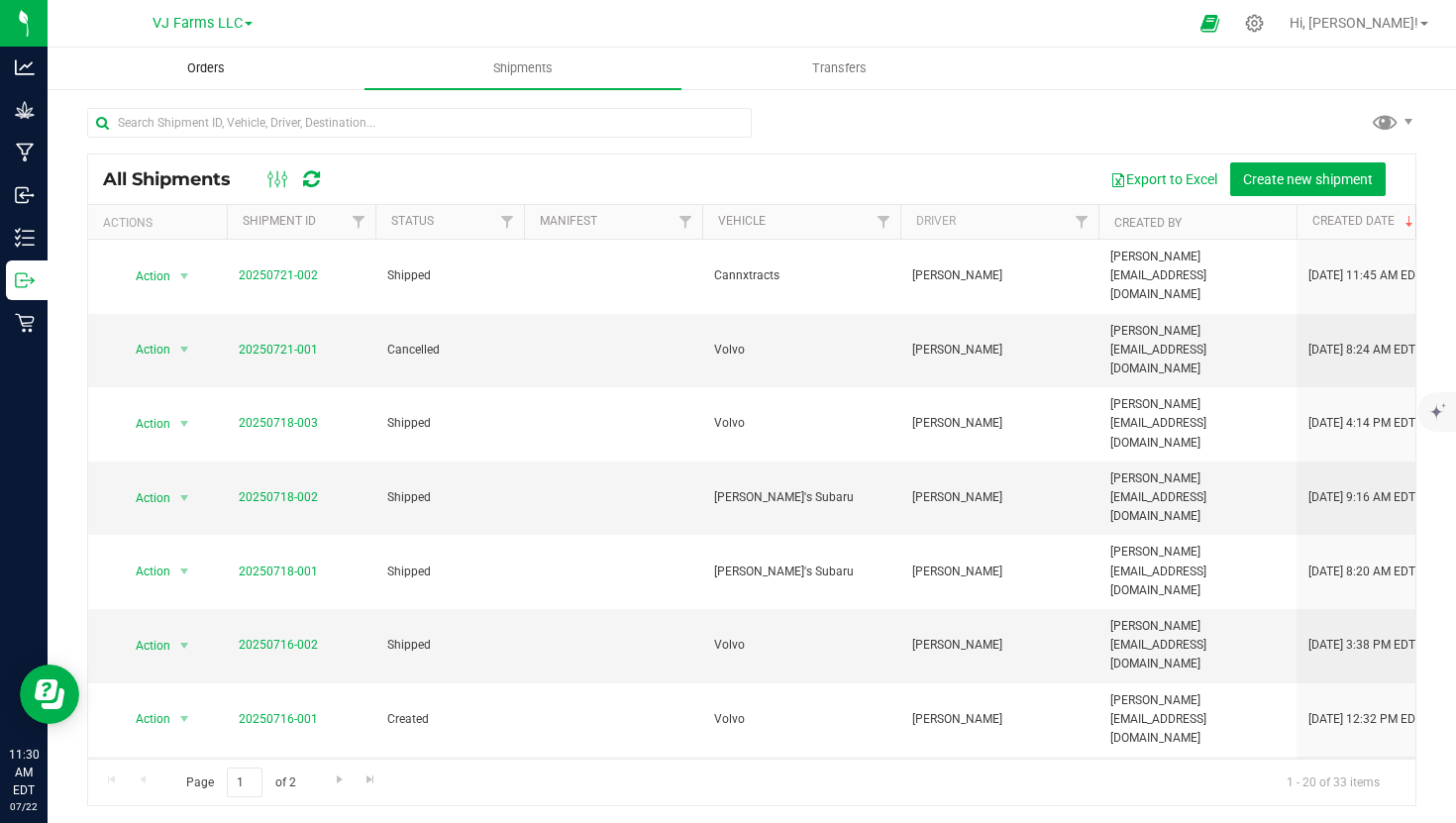 click on "Orders" at bounding box center (206, 68) 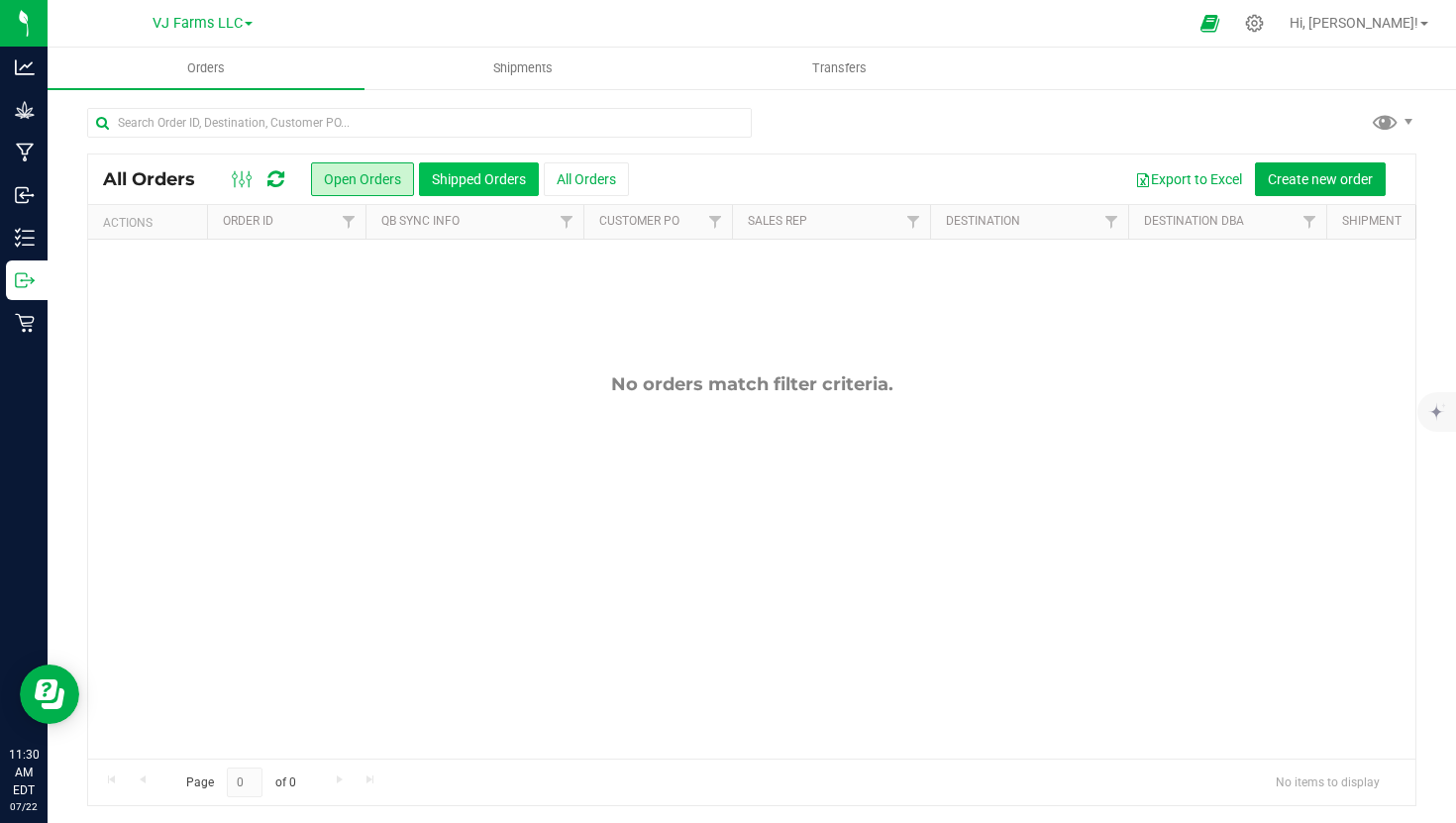 click on "Shipped Orders" at bounding box center [478, 179] 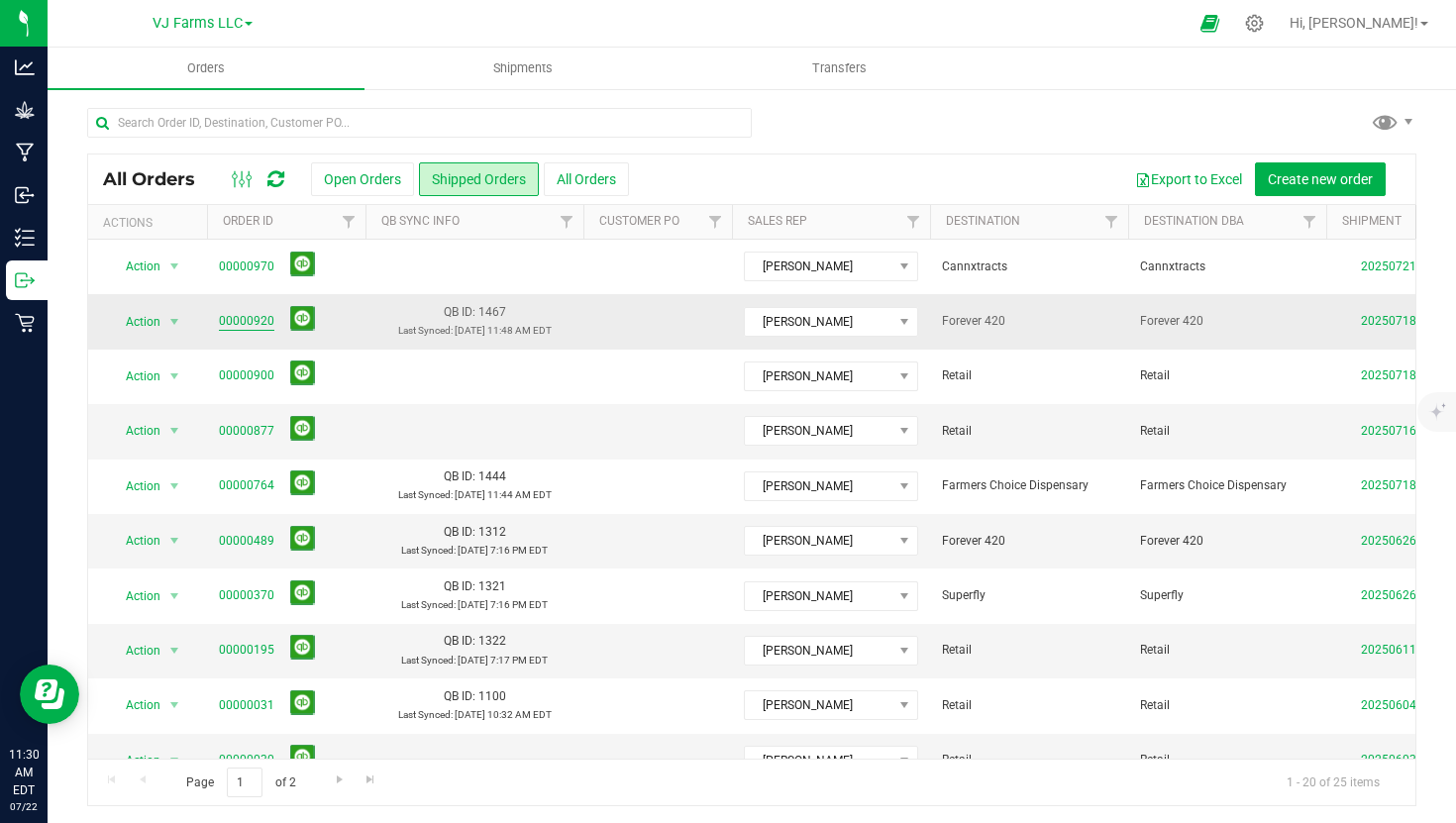 click on "00000920" at bounding box center (247, 321) 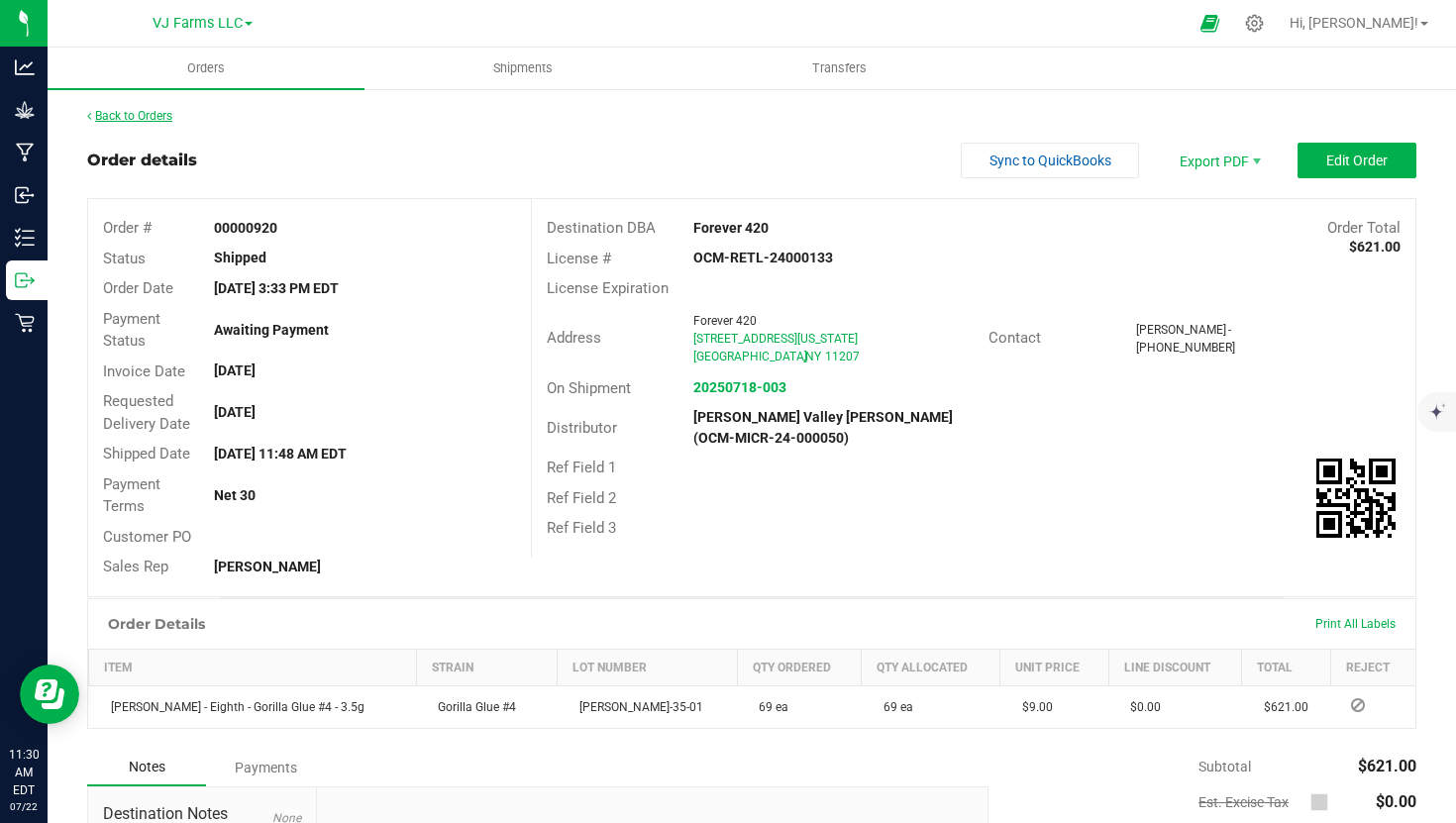 click on "Back to Orders" at bounding box center (130, 116) 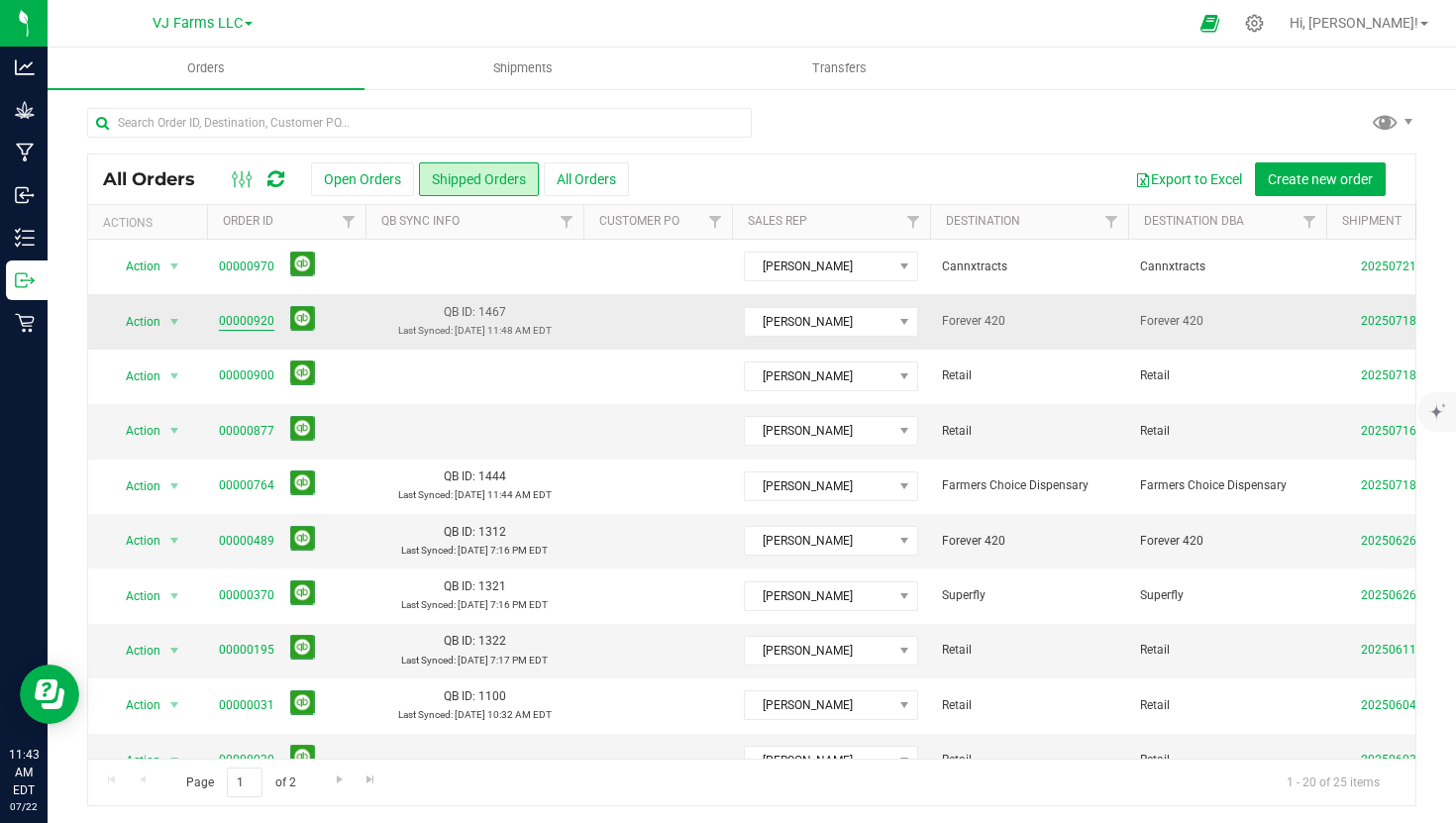 click on "00000920" at bounding box center [247, 321] 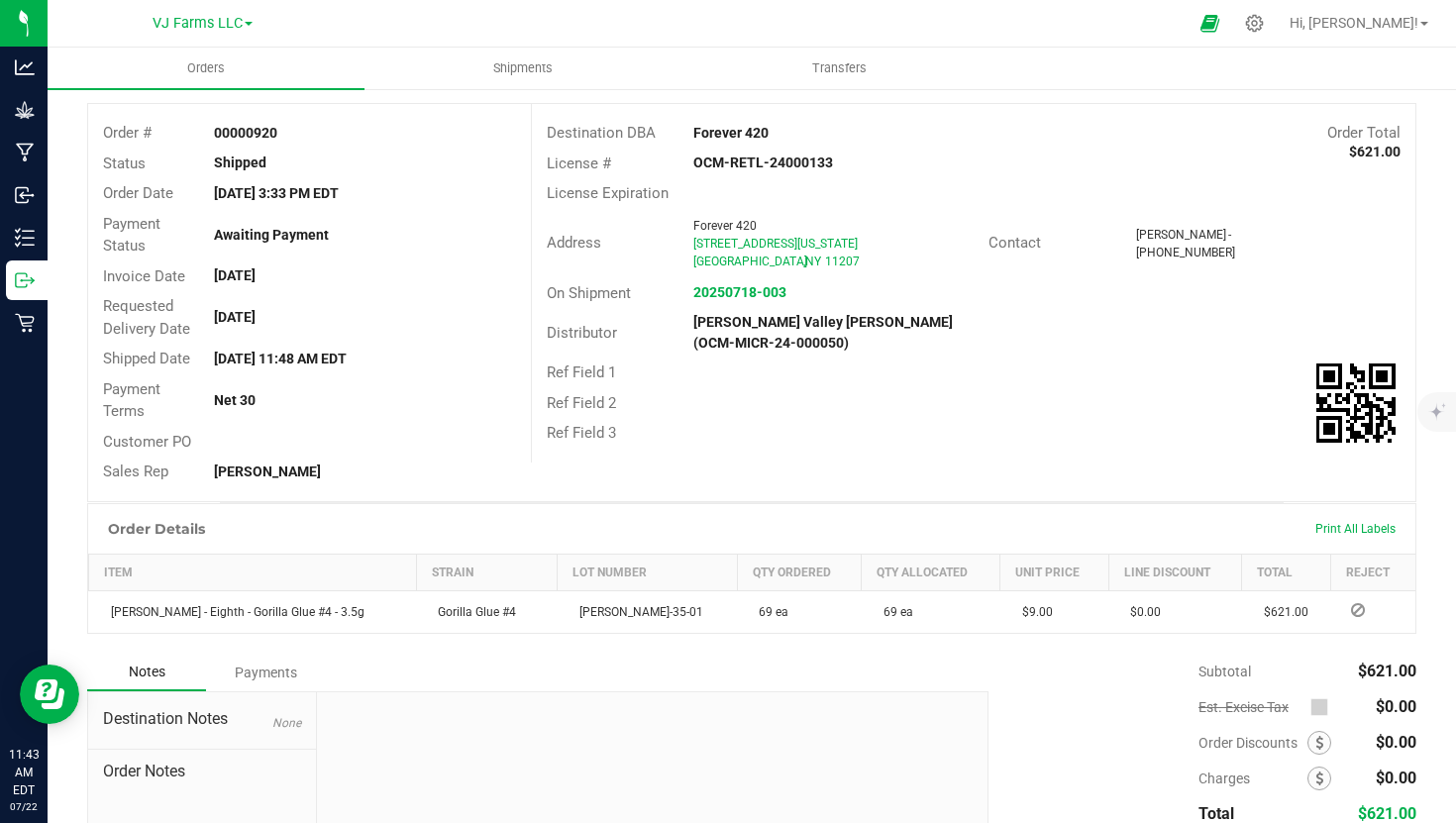 scroll, scrollTop: 99, scrollLeft: 0, axis: vertical 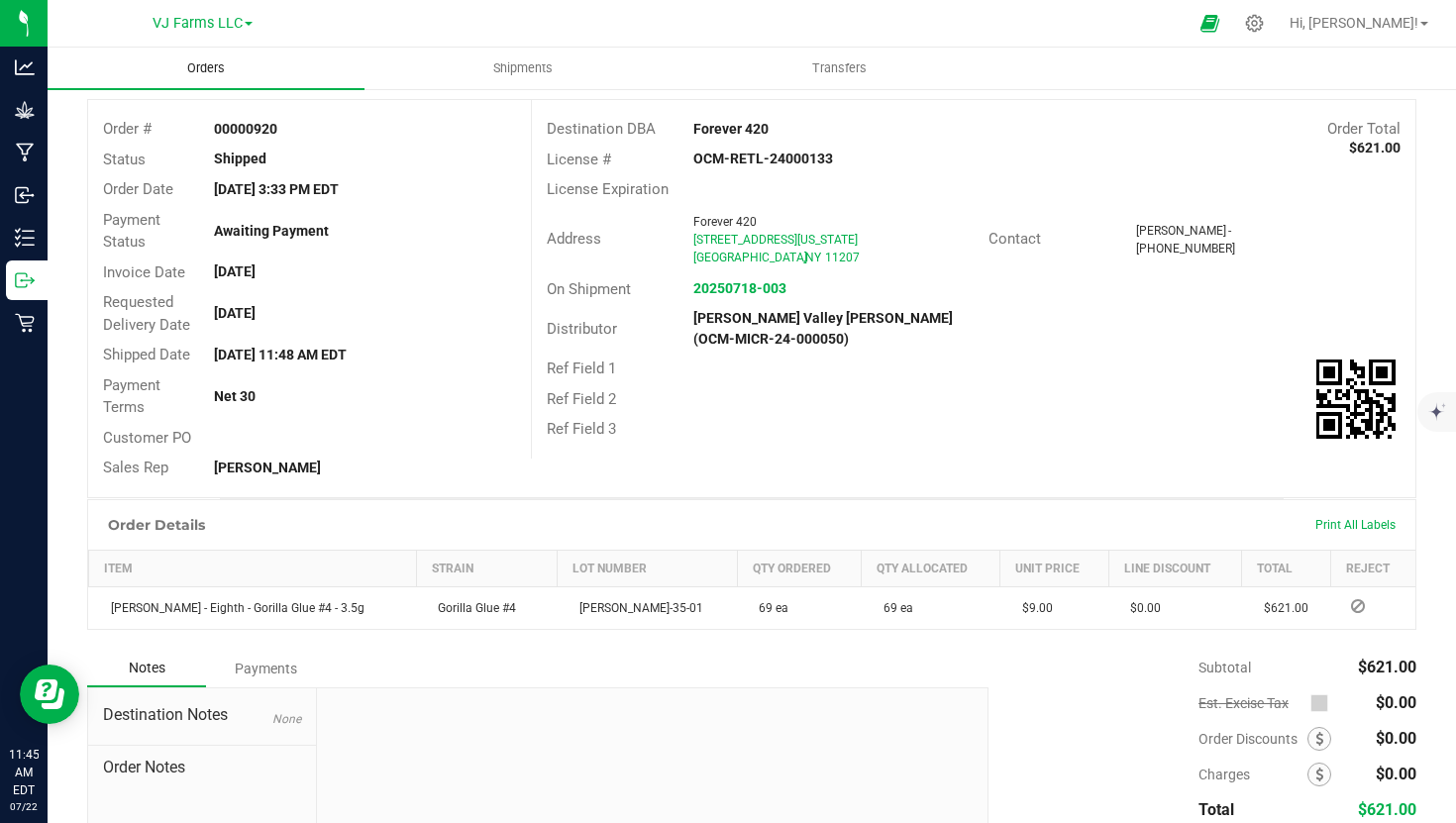 click on "Orders" at bounding box center (206, 68) 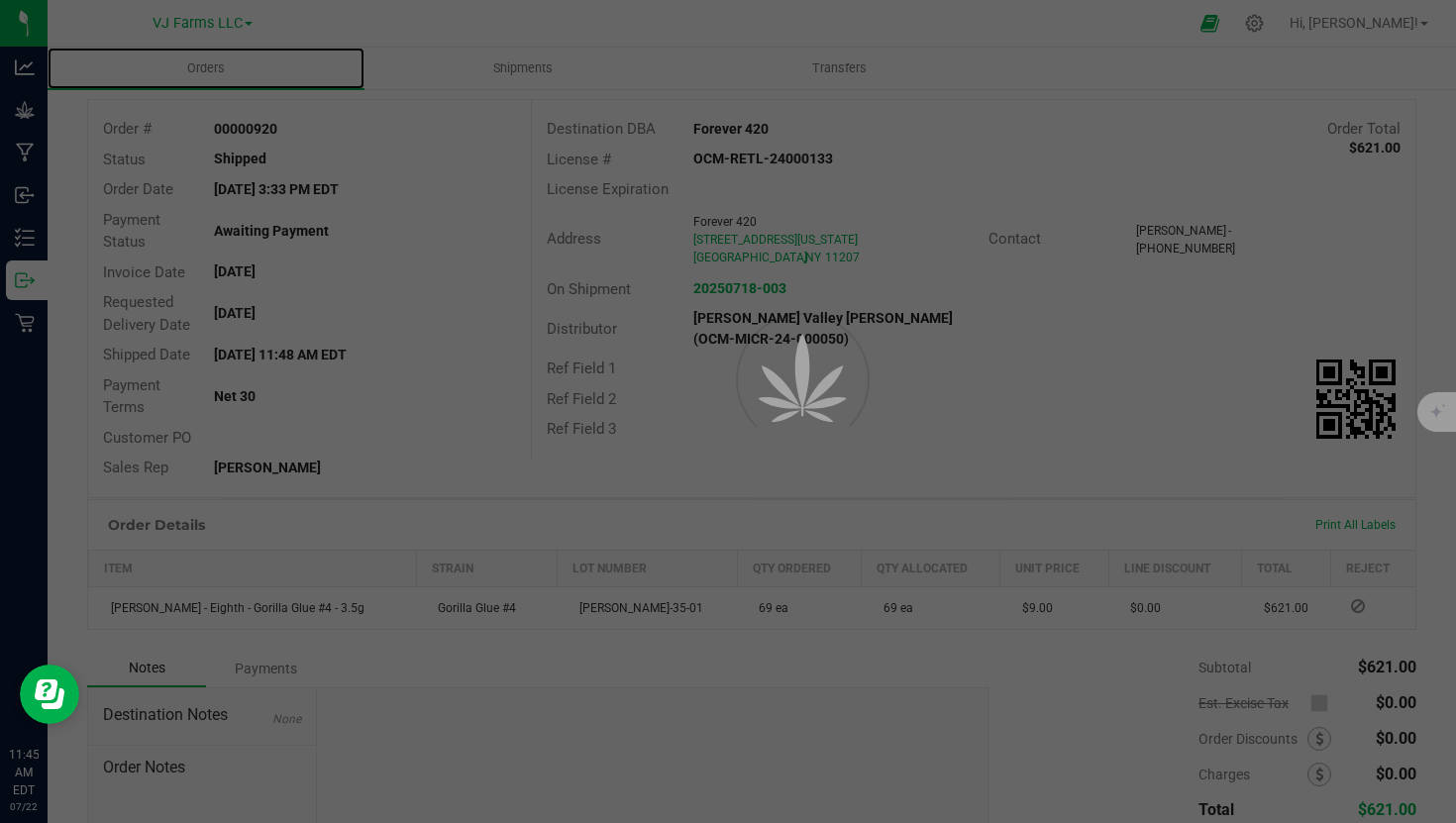 scroll, scrollTop: 0, scrollLeft: 0, axis: both 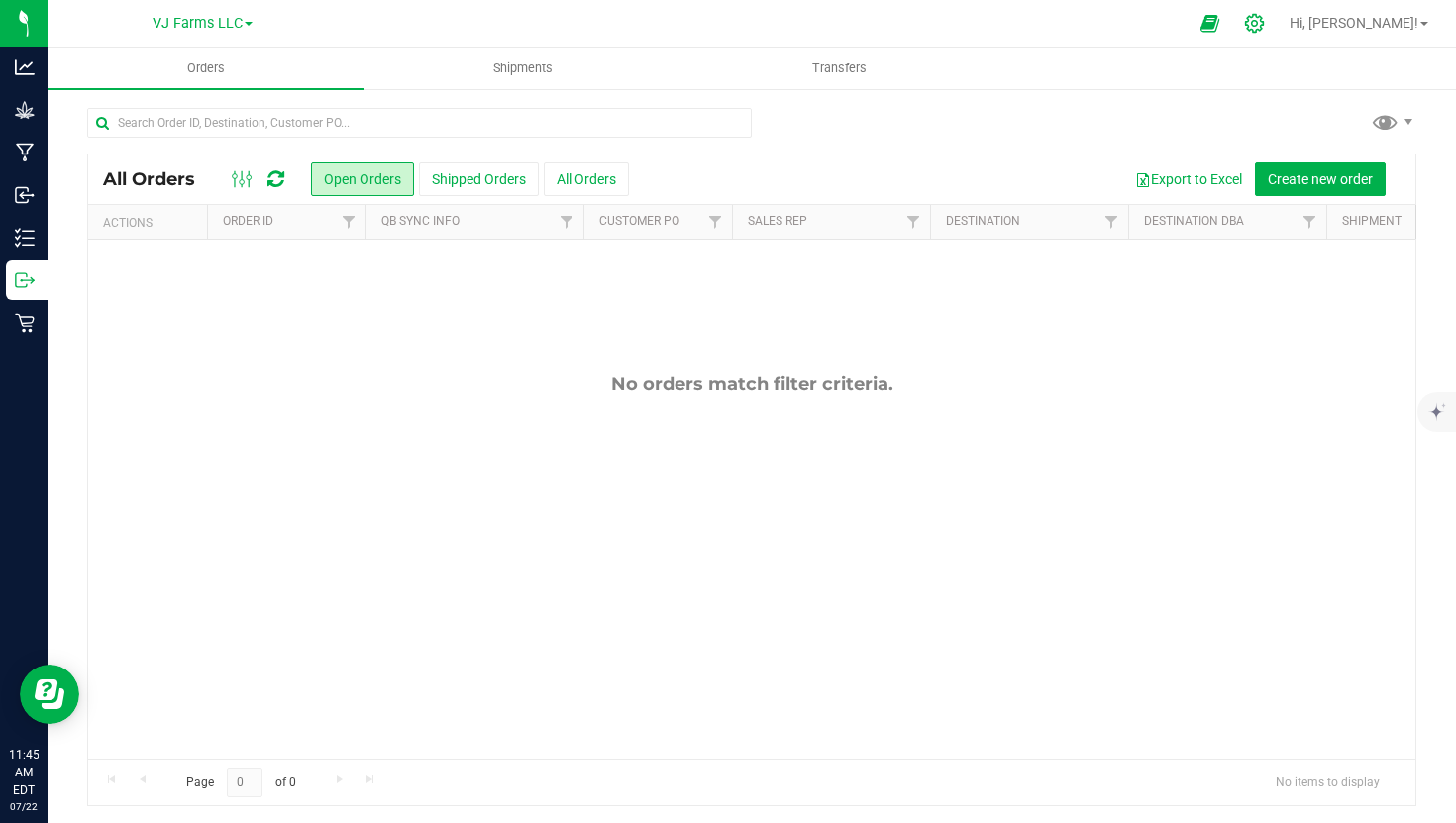 click 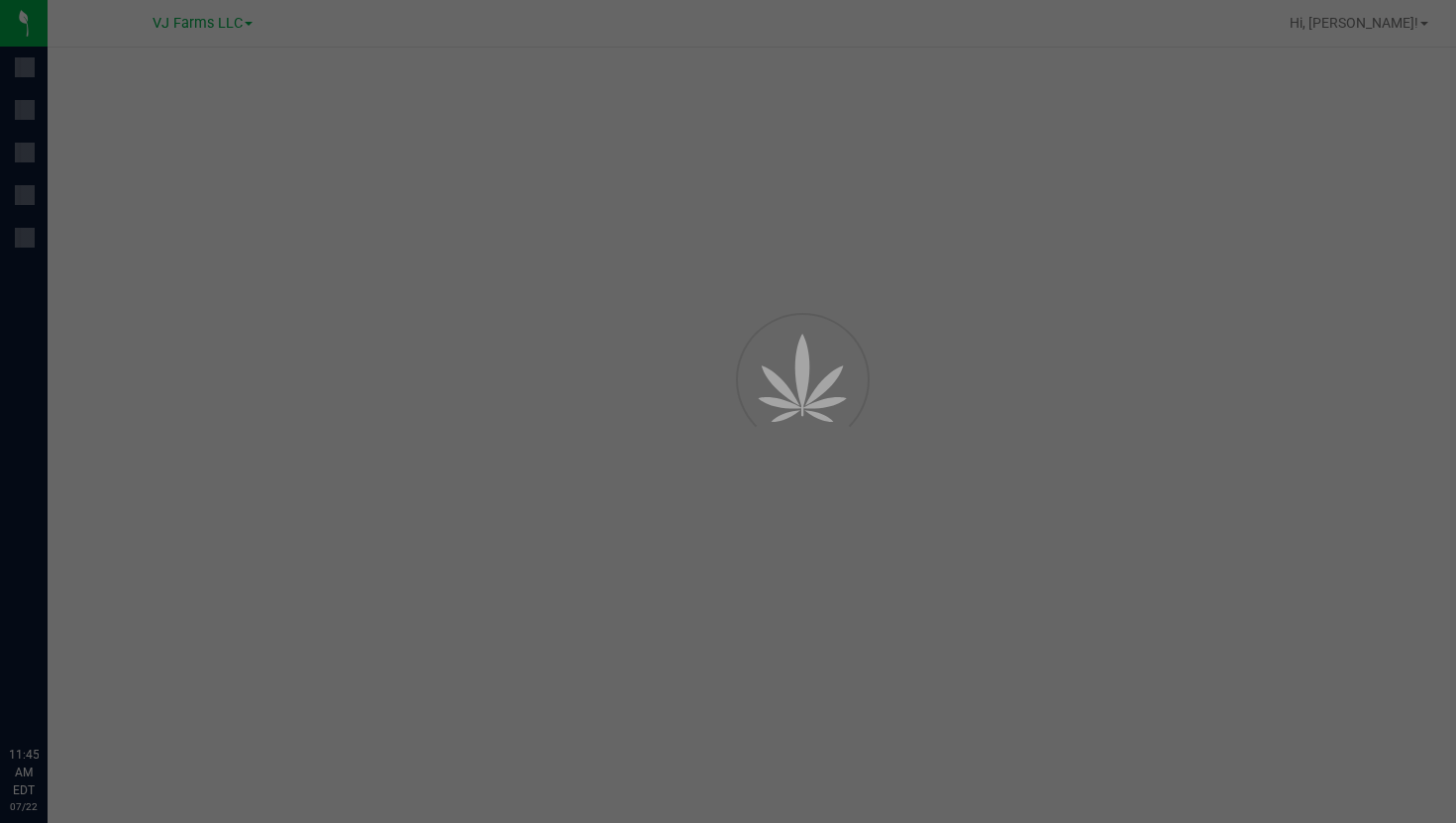 scroll, scrollTop: 0, scrollLeft: 0, axis: both 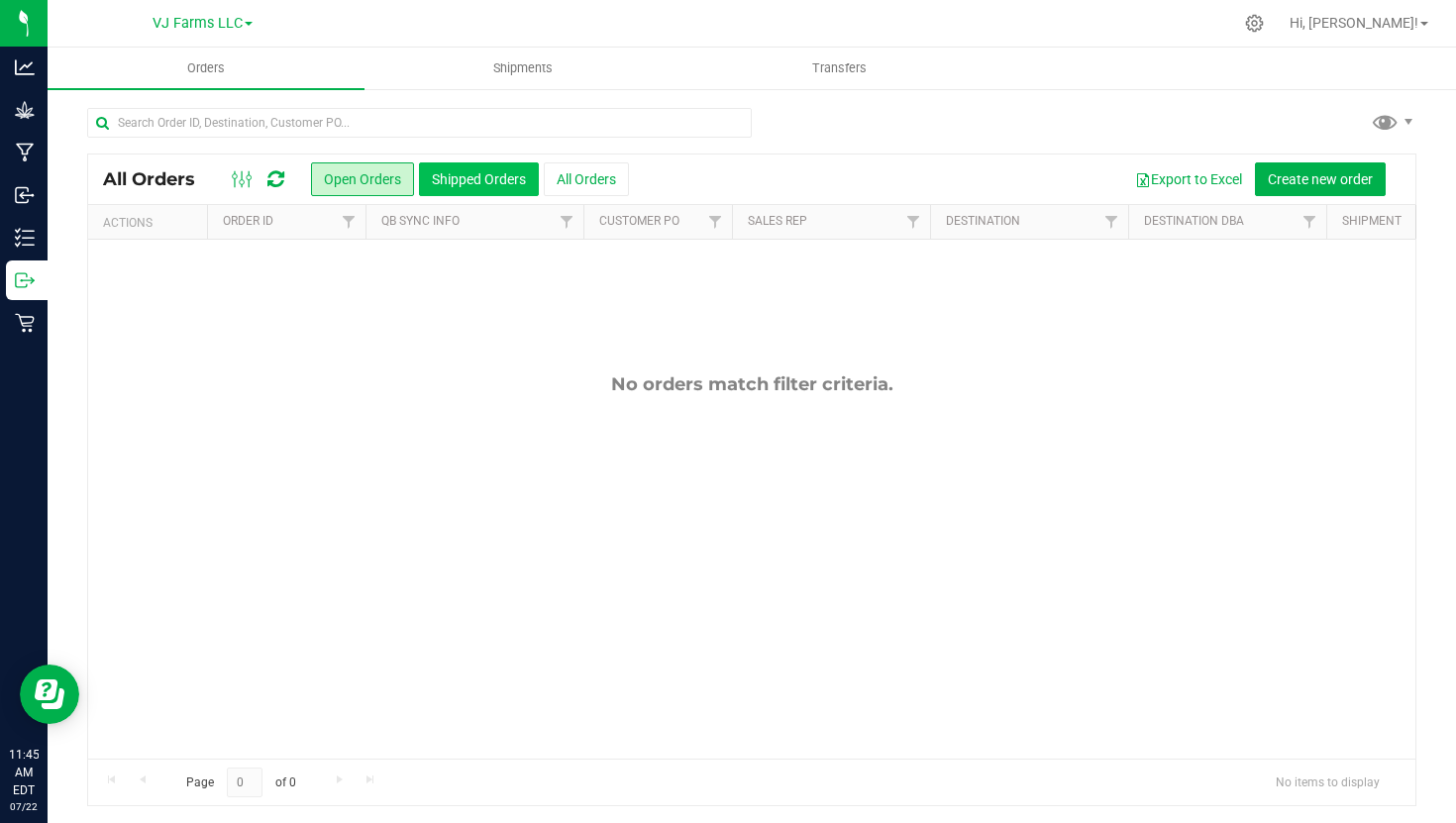 click on "Shipped Orders" at bounding box center [478, 179] 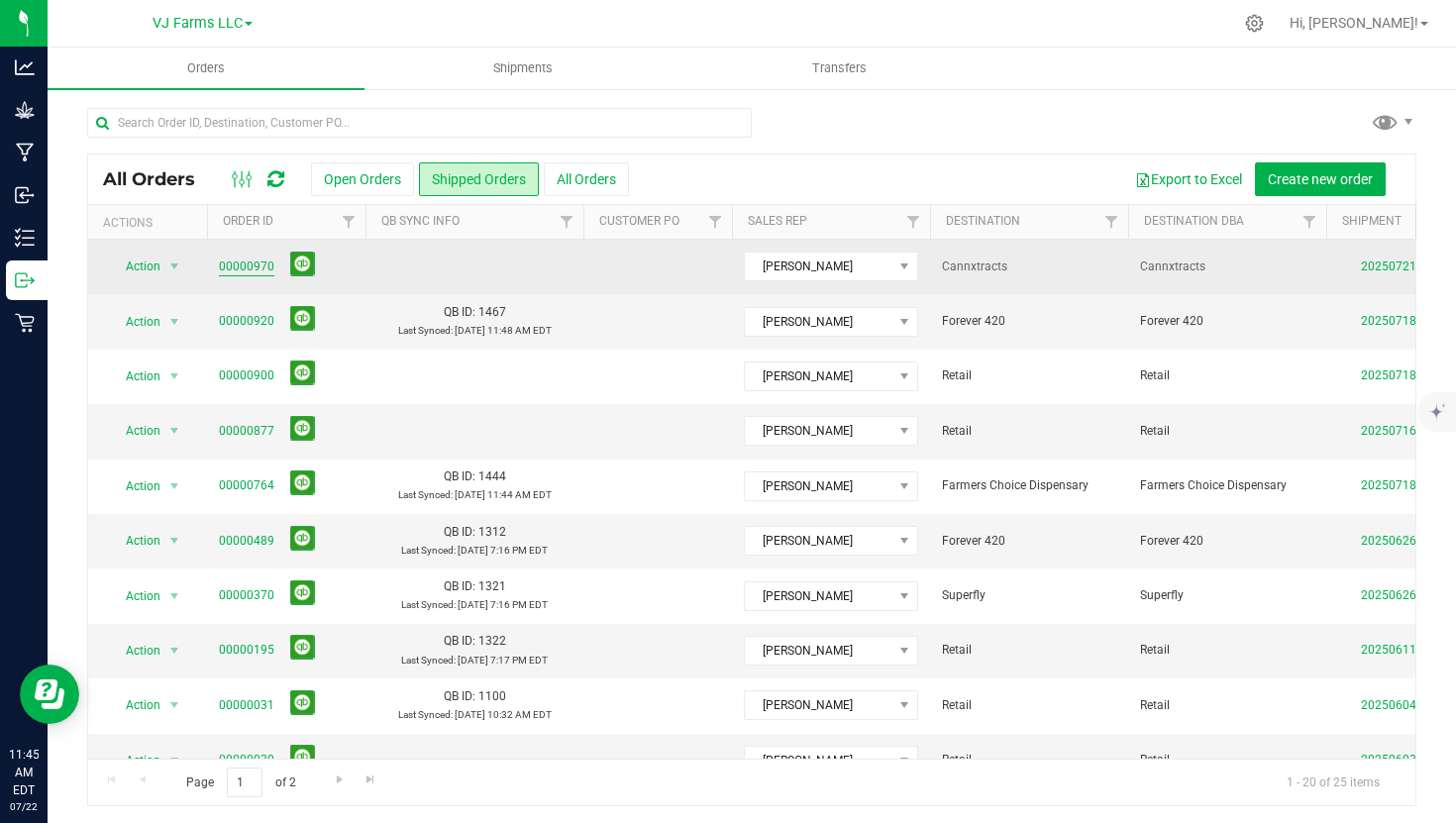 click on "00000970" at bounding box center [247, 266] 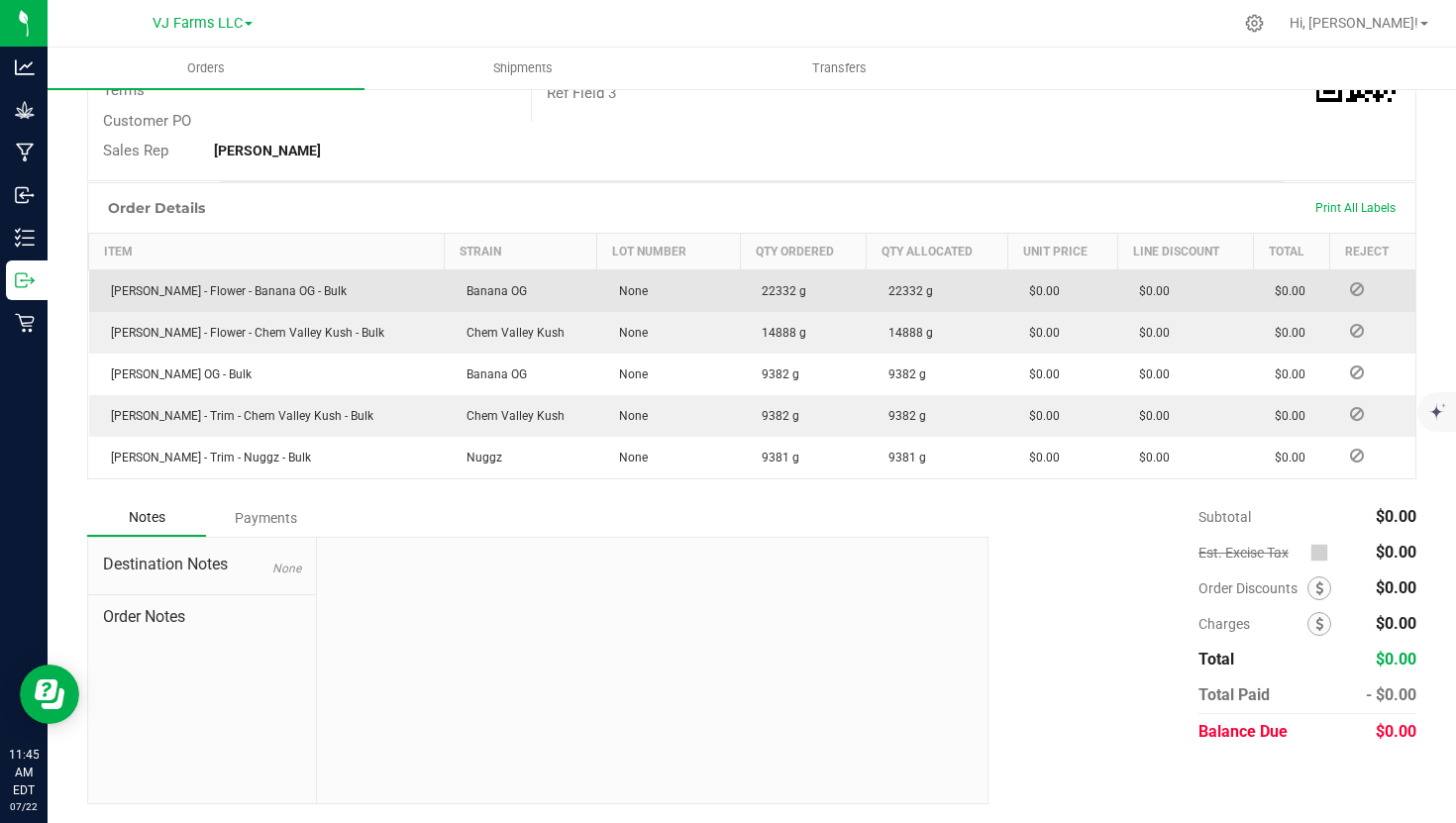 scroll, scrollTop: 0, scrollLeft: 0, axis: both 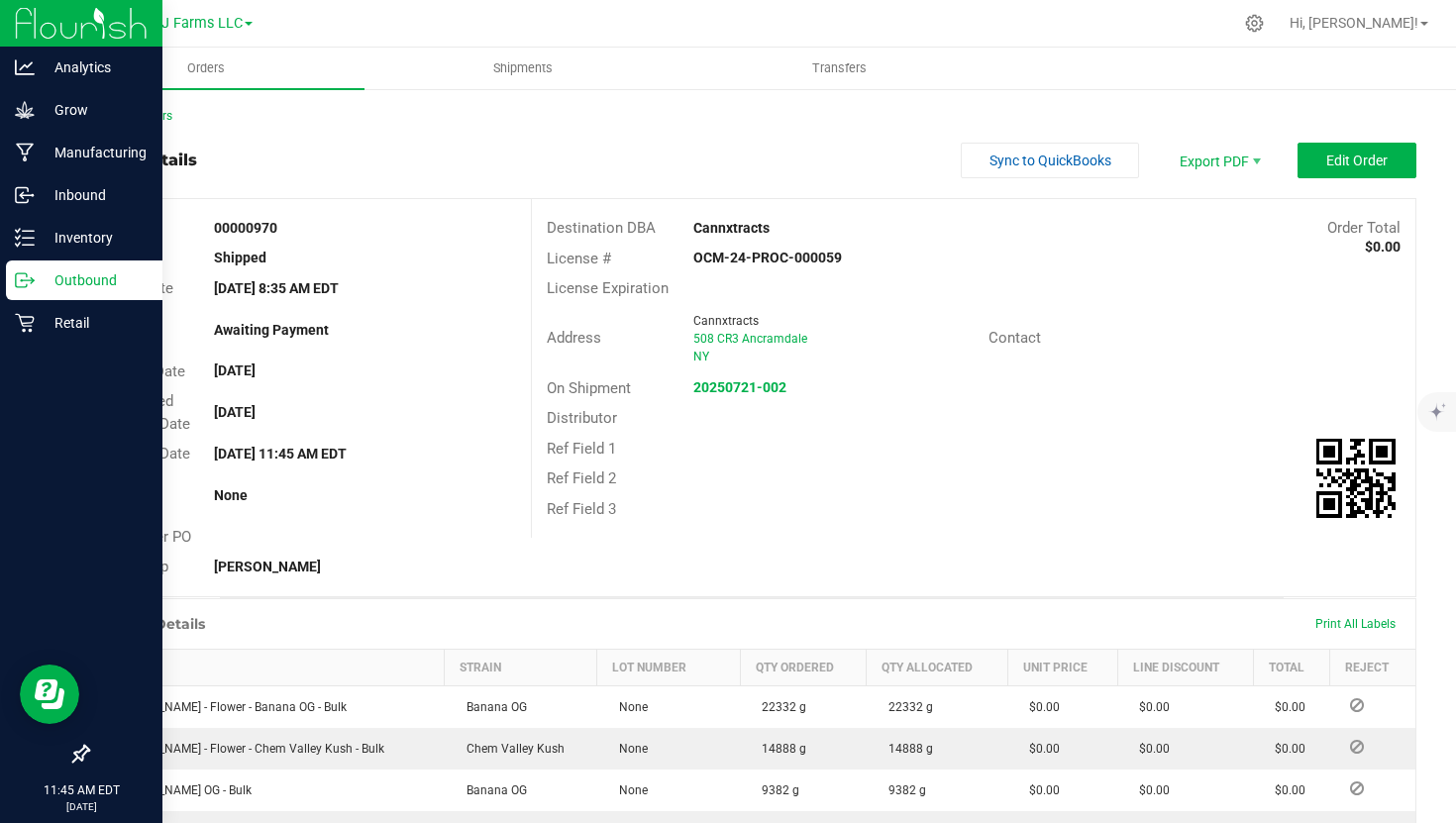 click on "Outbound" at bounding box center (94, 280) 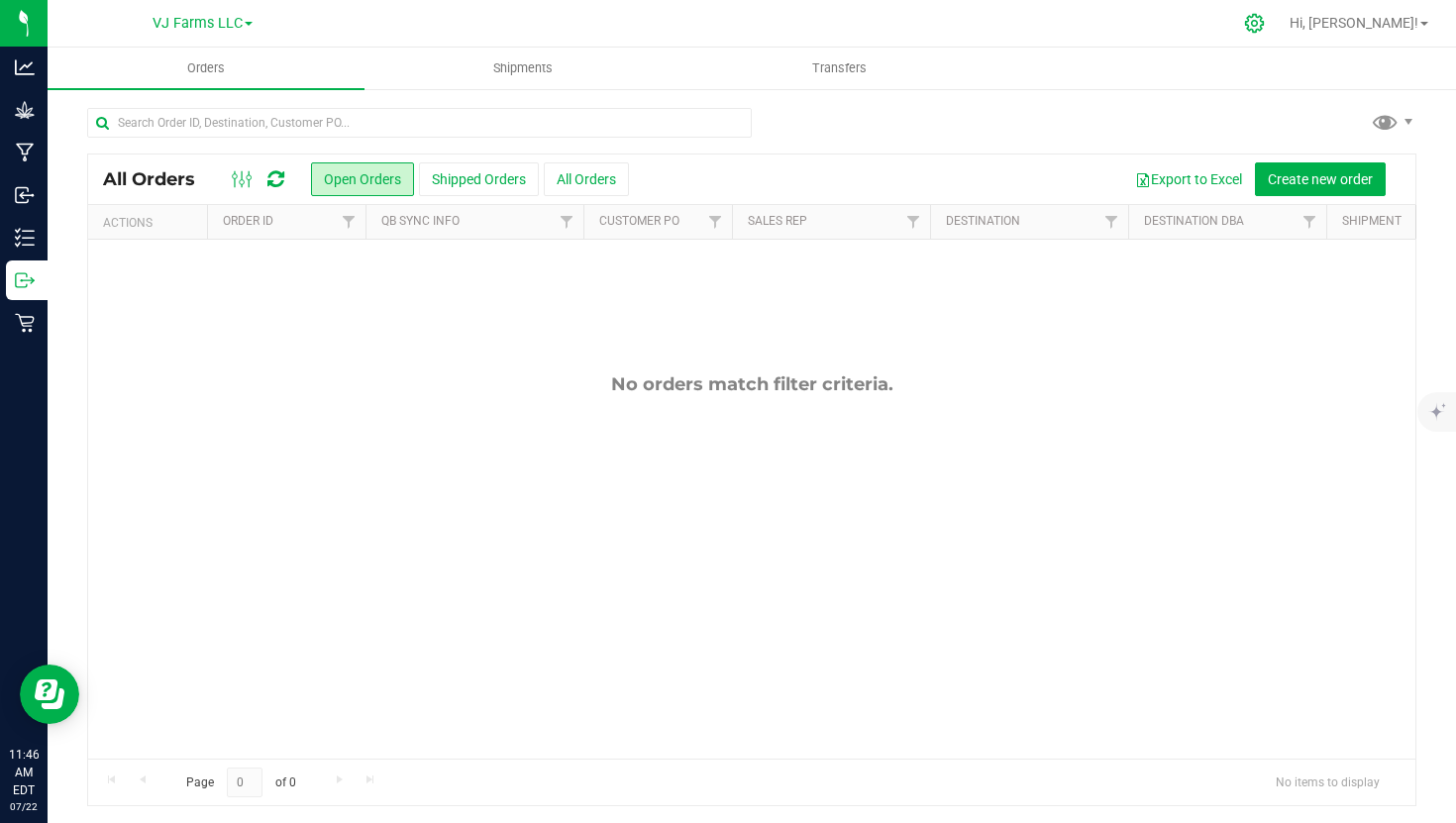 click 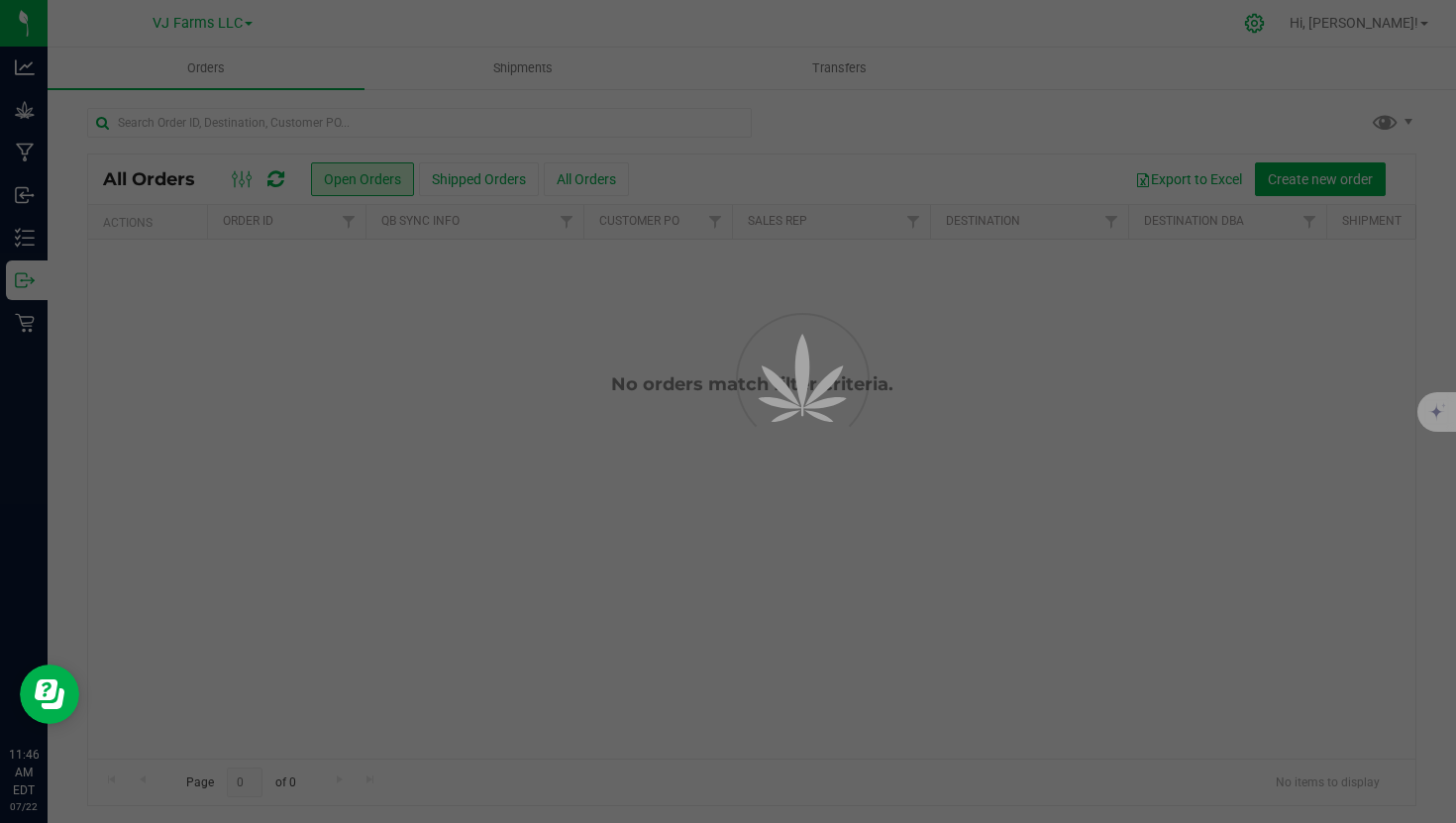 click at bounding box center (728, 411) 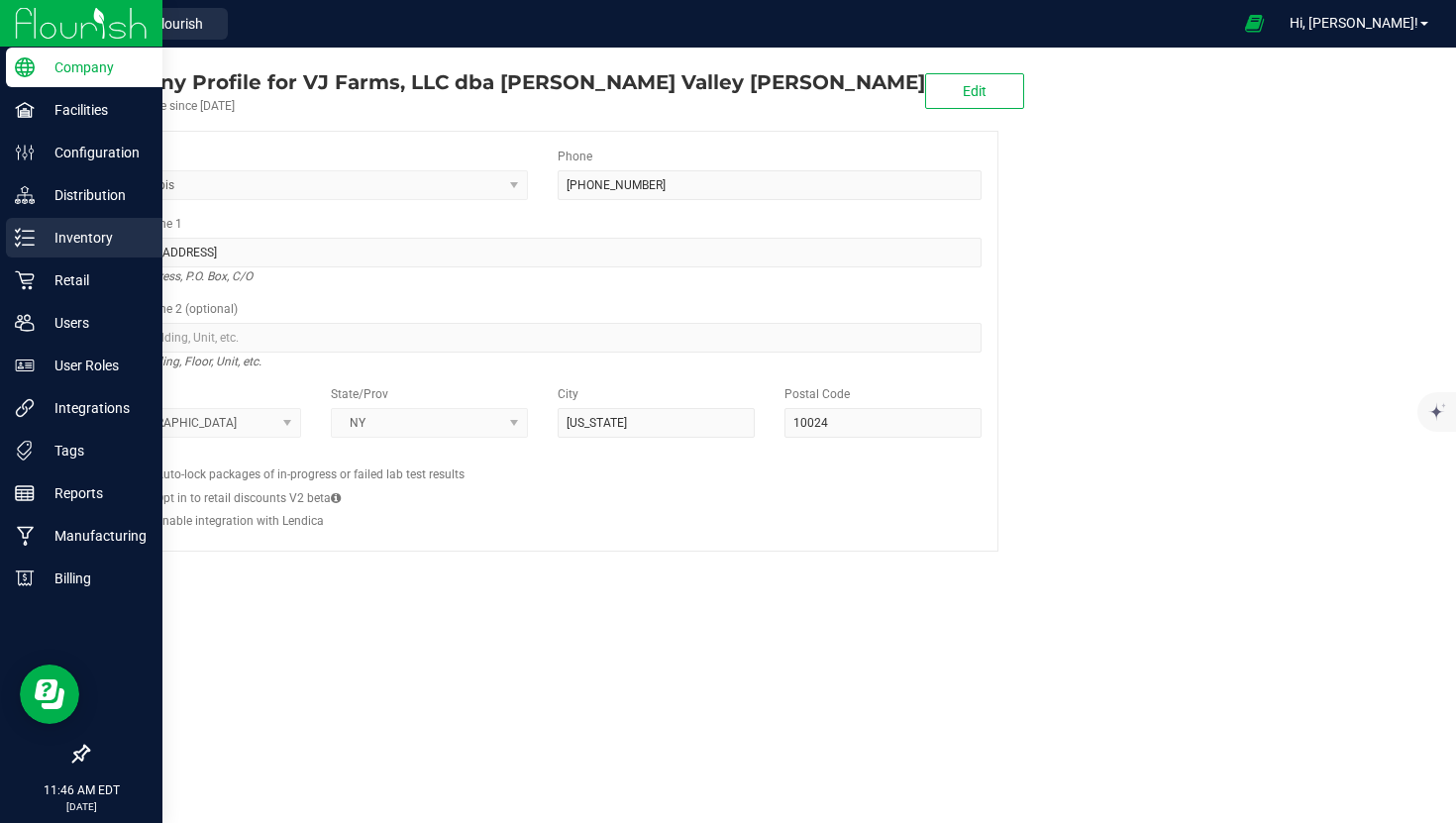click on "Inventory" at bounding box center [84, 238] 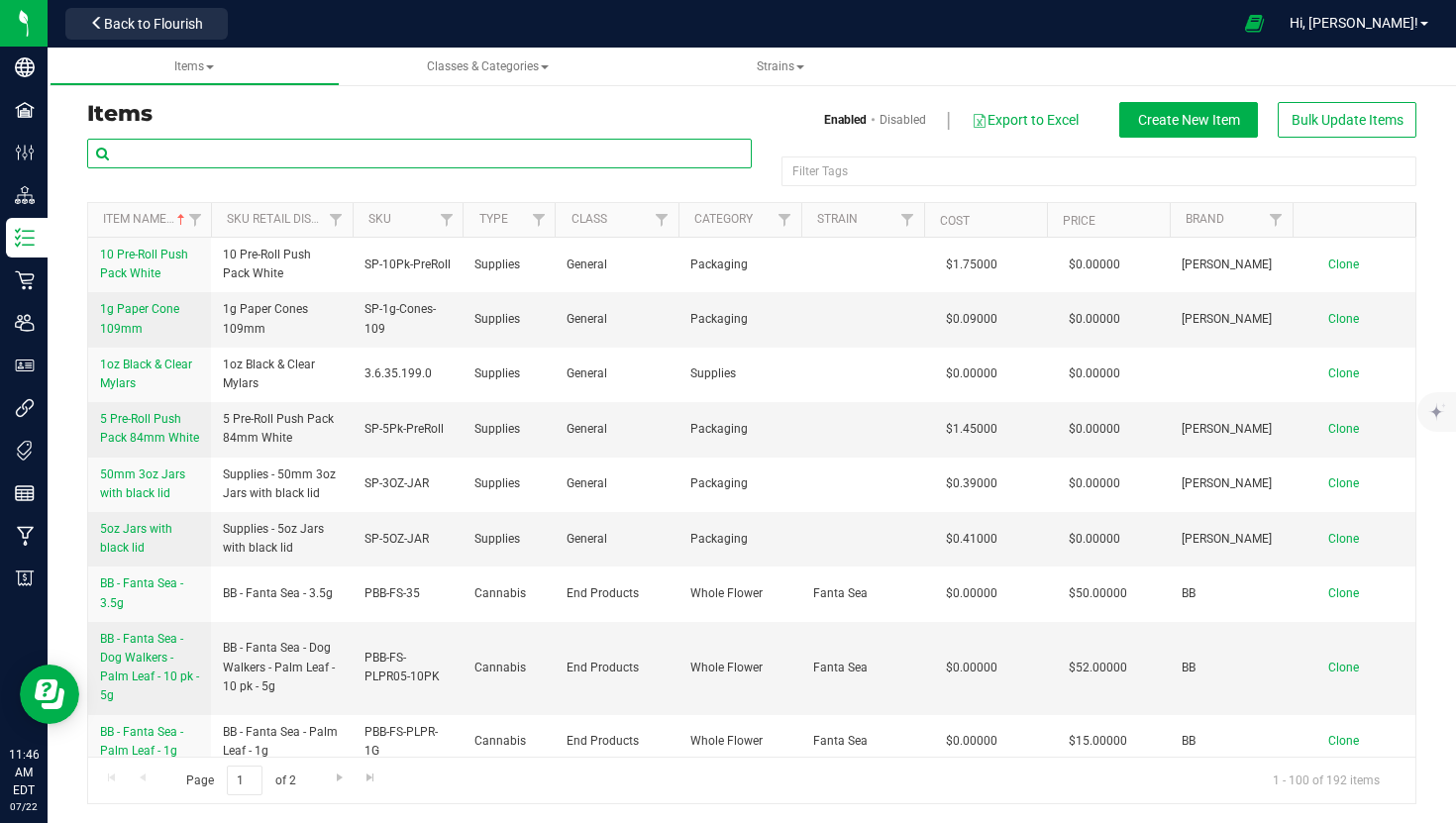 click at bounding box center (419, 154) 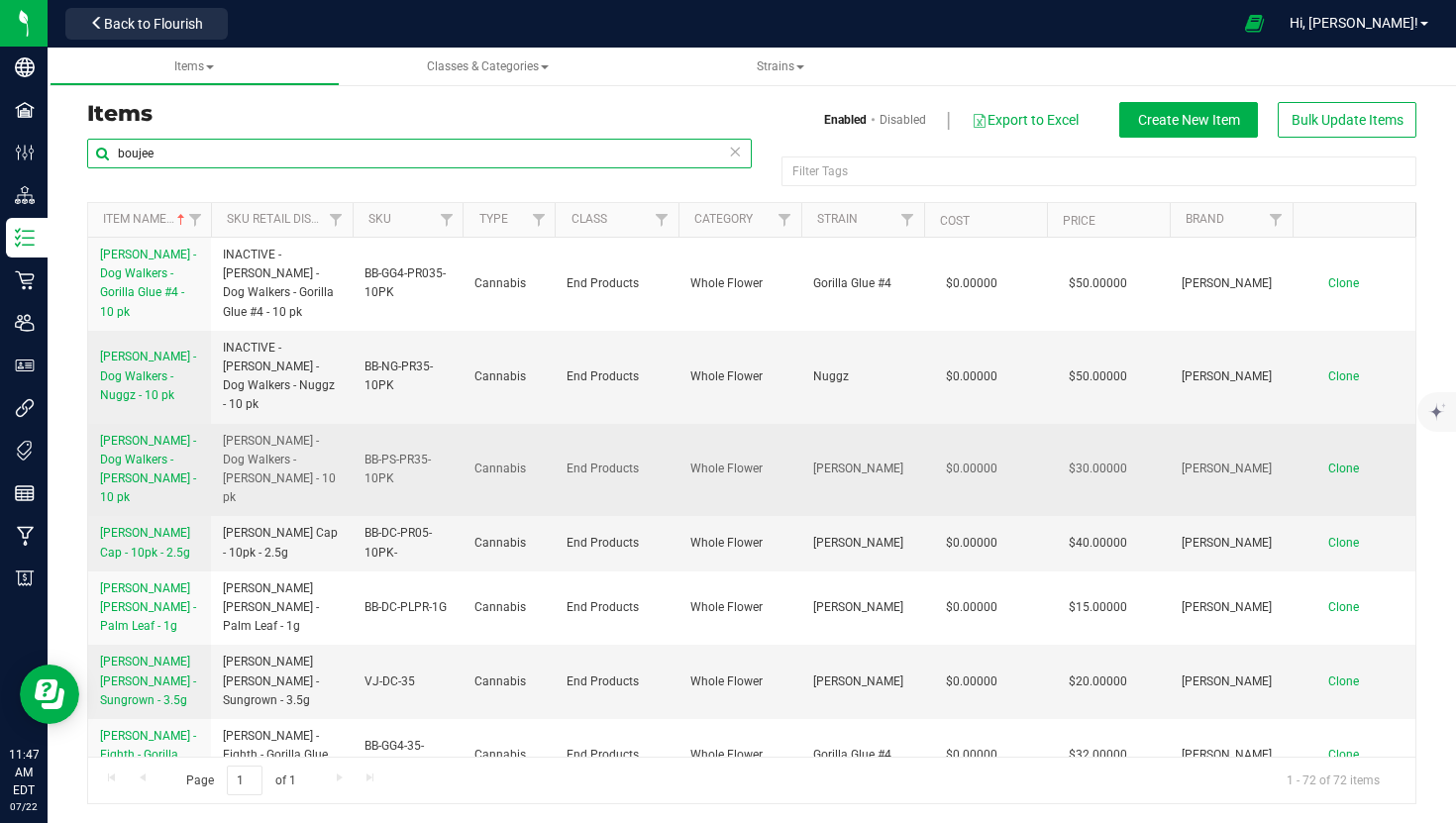type on "boujee" 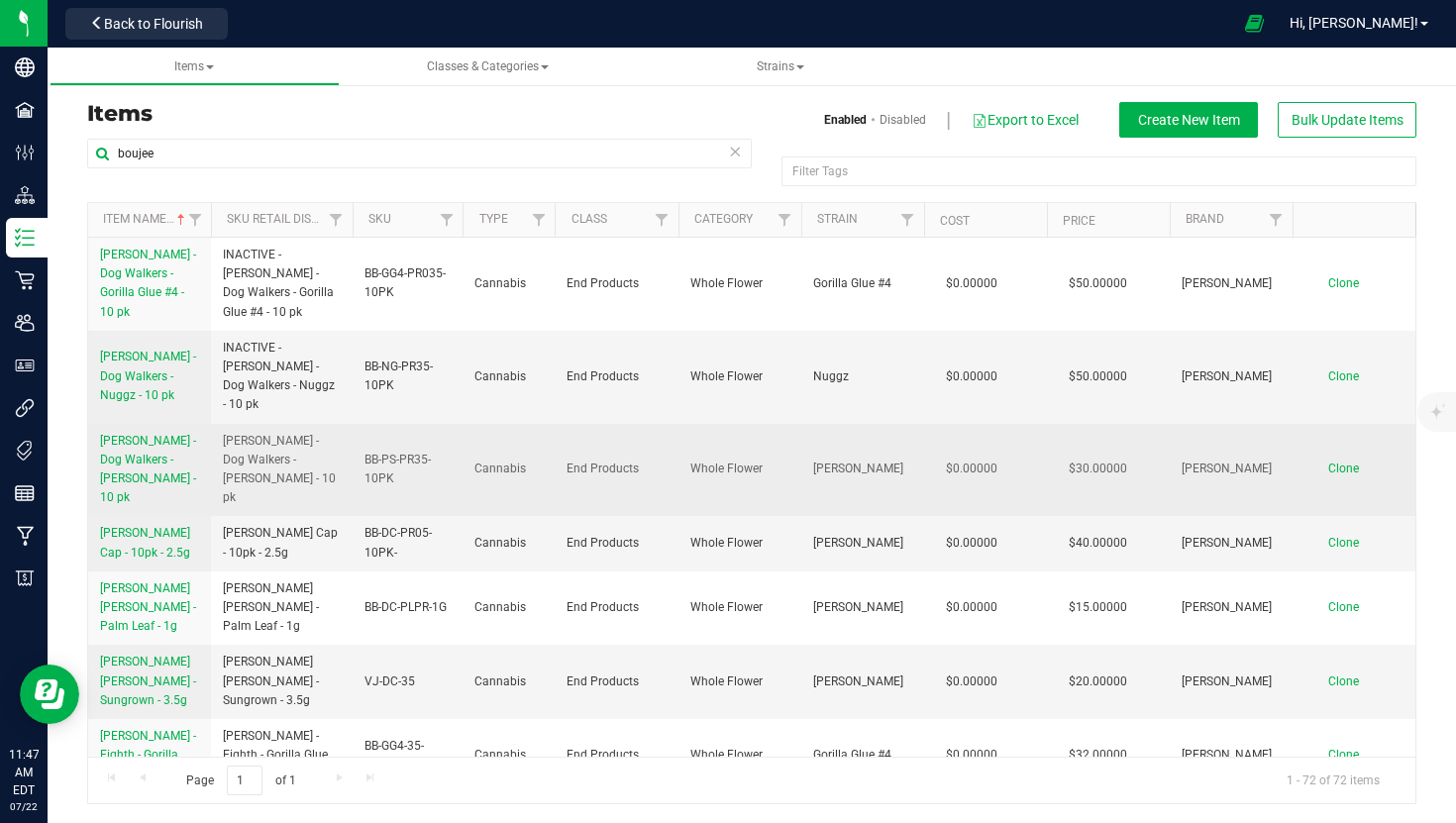 click on "Boujee Ben - Dog Walkers - Pepe Silvia - 10 pk" at bounding box center (150, 469) 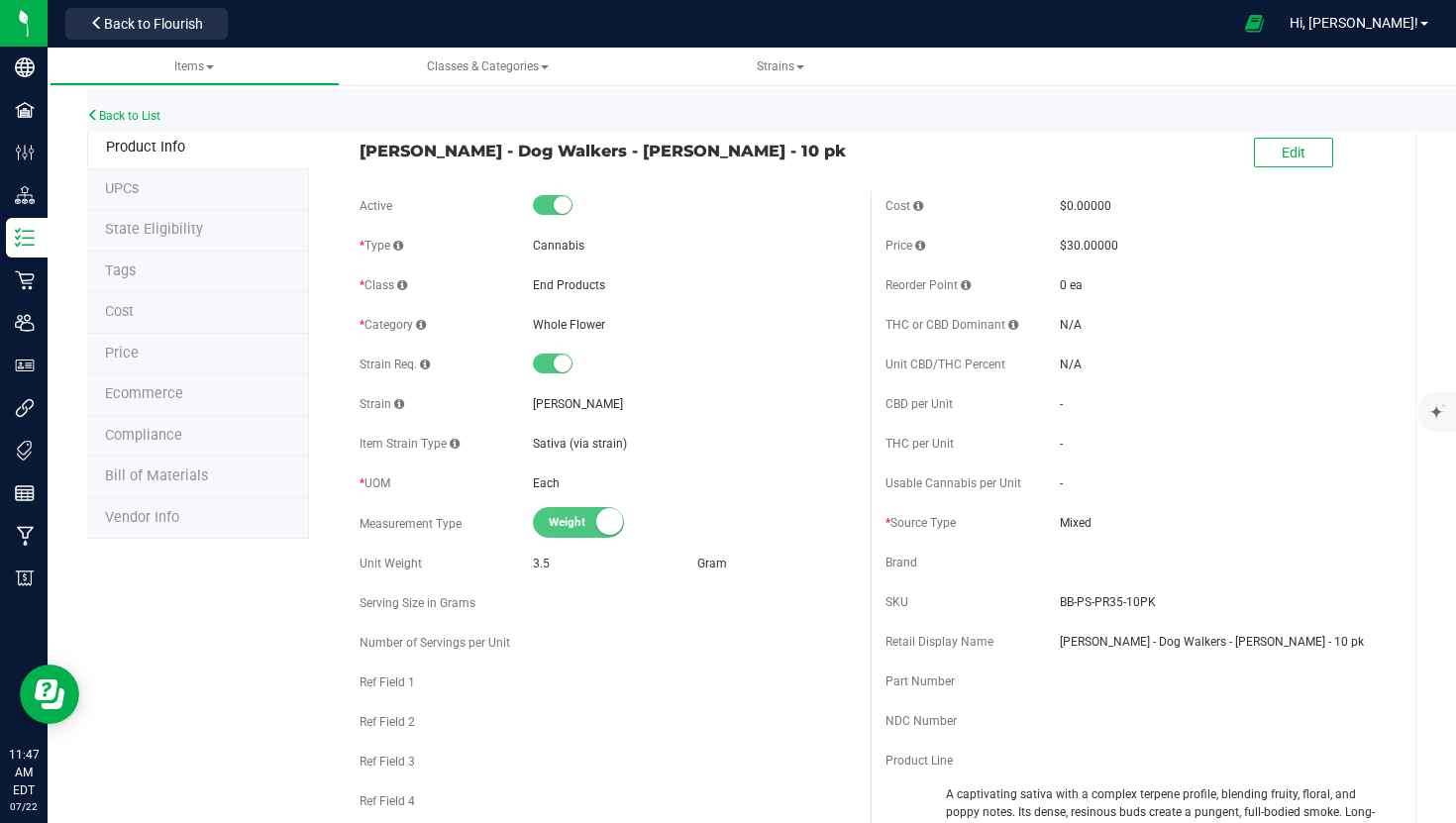 drag, startPoint x: 623, startPoint y: 317, endPoint x: 510, endPoint y: 323, distance: 113.15918 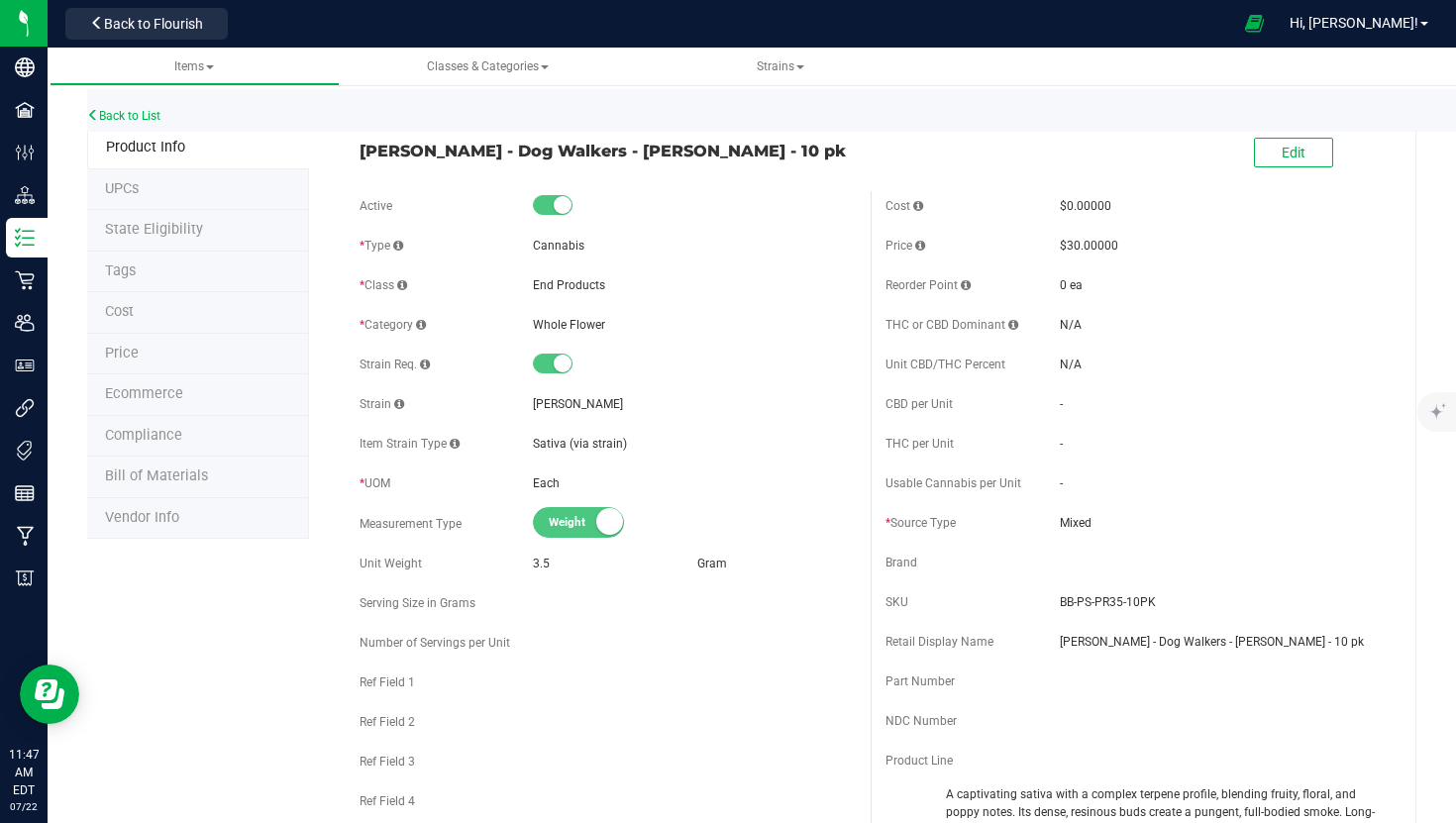 click on "*
Category
Whole Flower" at bounding box center (608, 325) 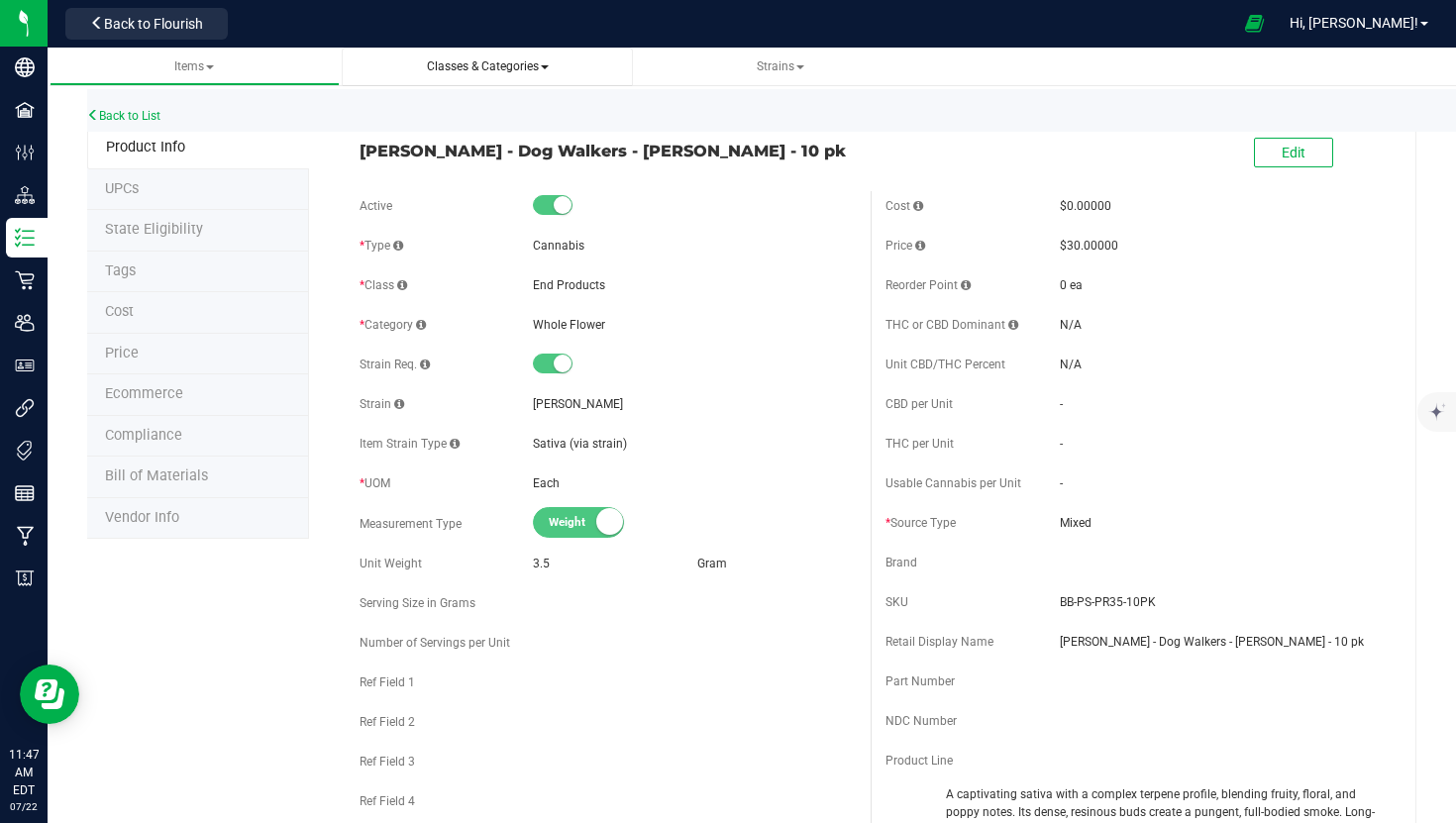 click on "Classes & Categories" at bounding box center [487, 66] 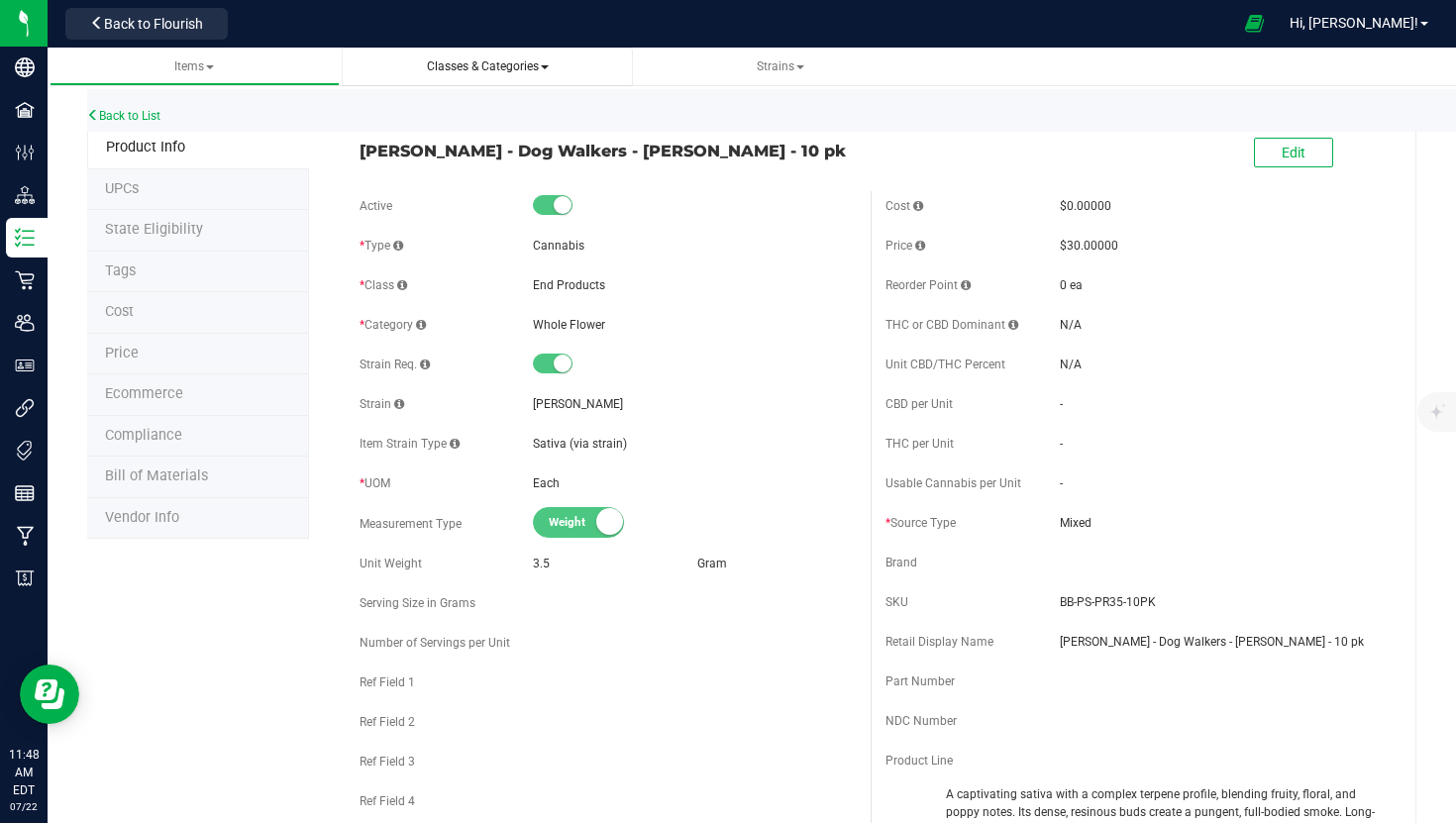 click on "Classes & Categories" at bounding box center (487, 66) 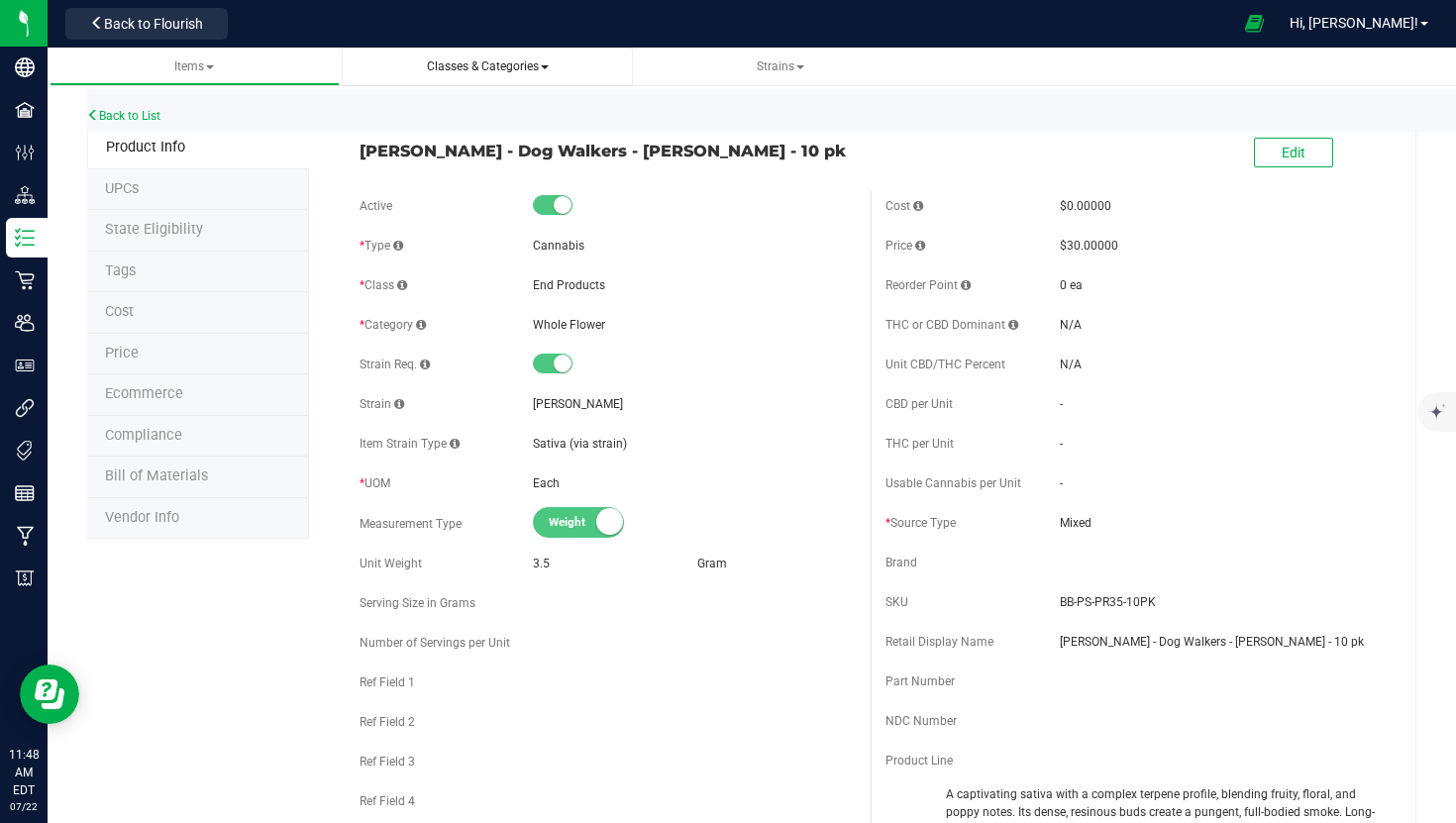 click on "Classes & Categories" at bounding box center [487, 66] 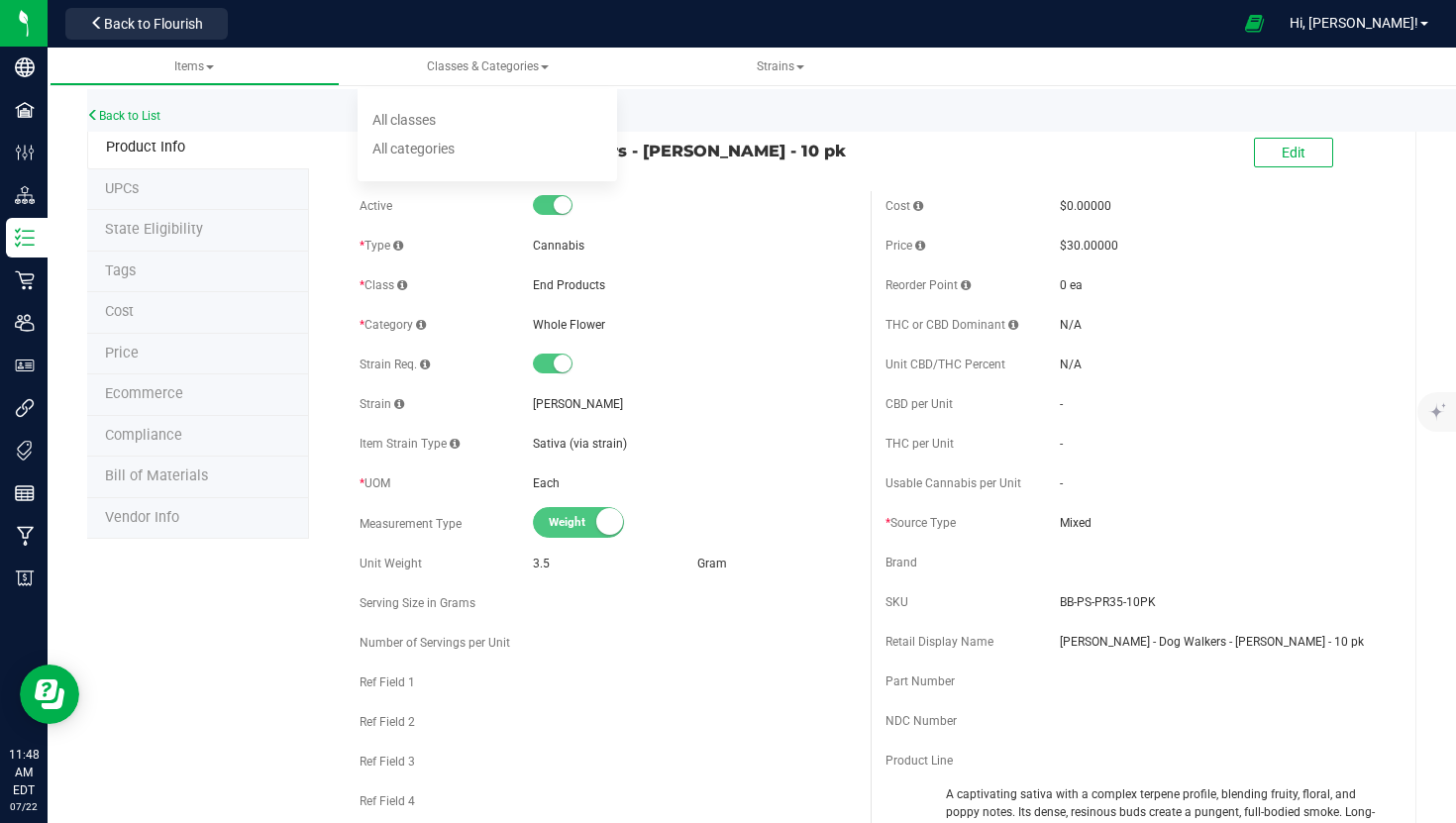 click on "Strain Req." at bounding box center [608, 364] 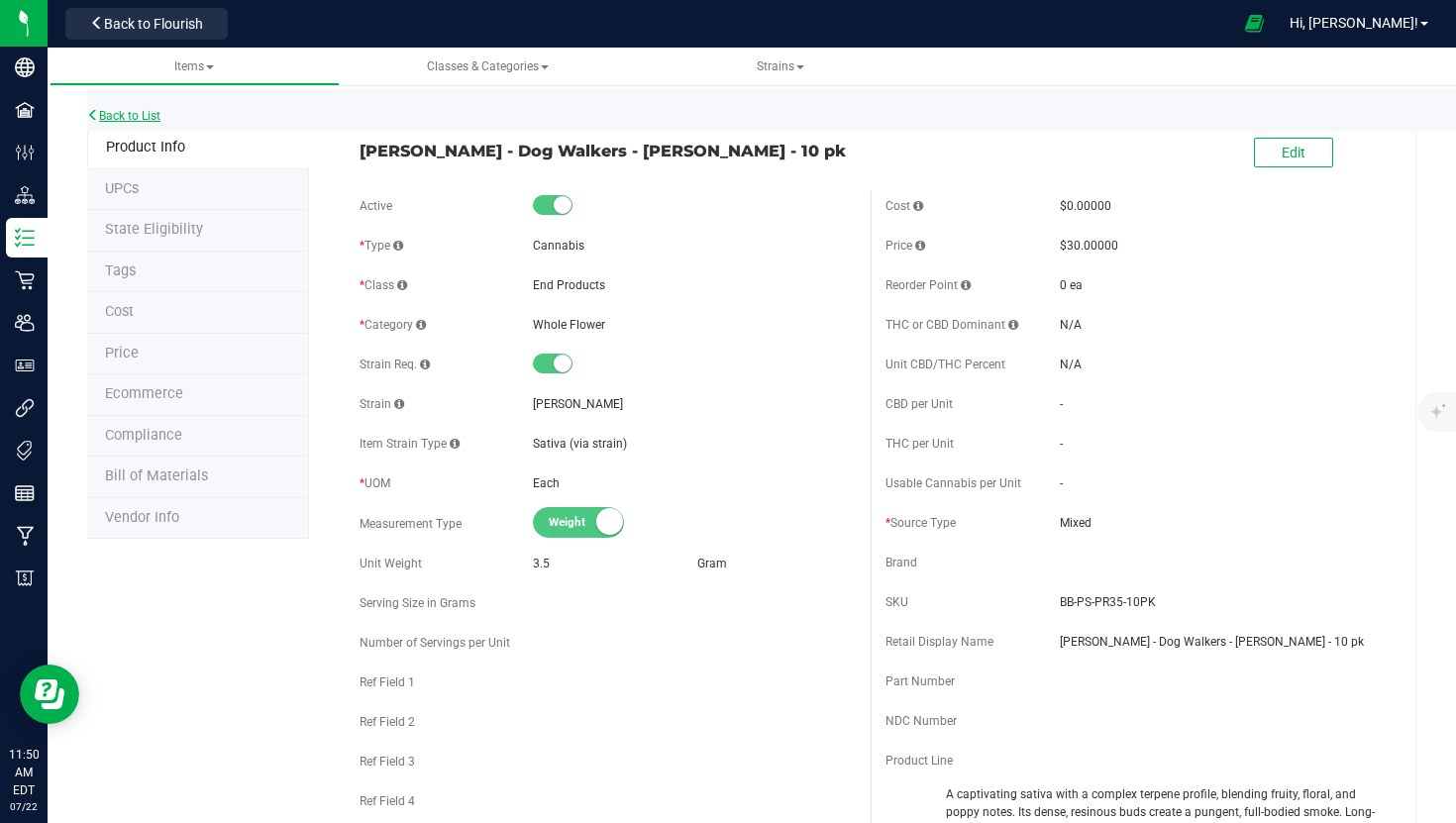click on "Back to List" at bounding box center (124, 116) 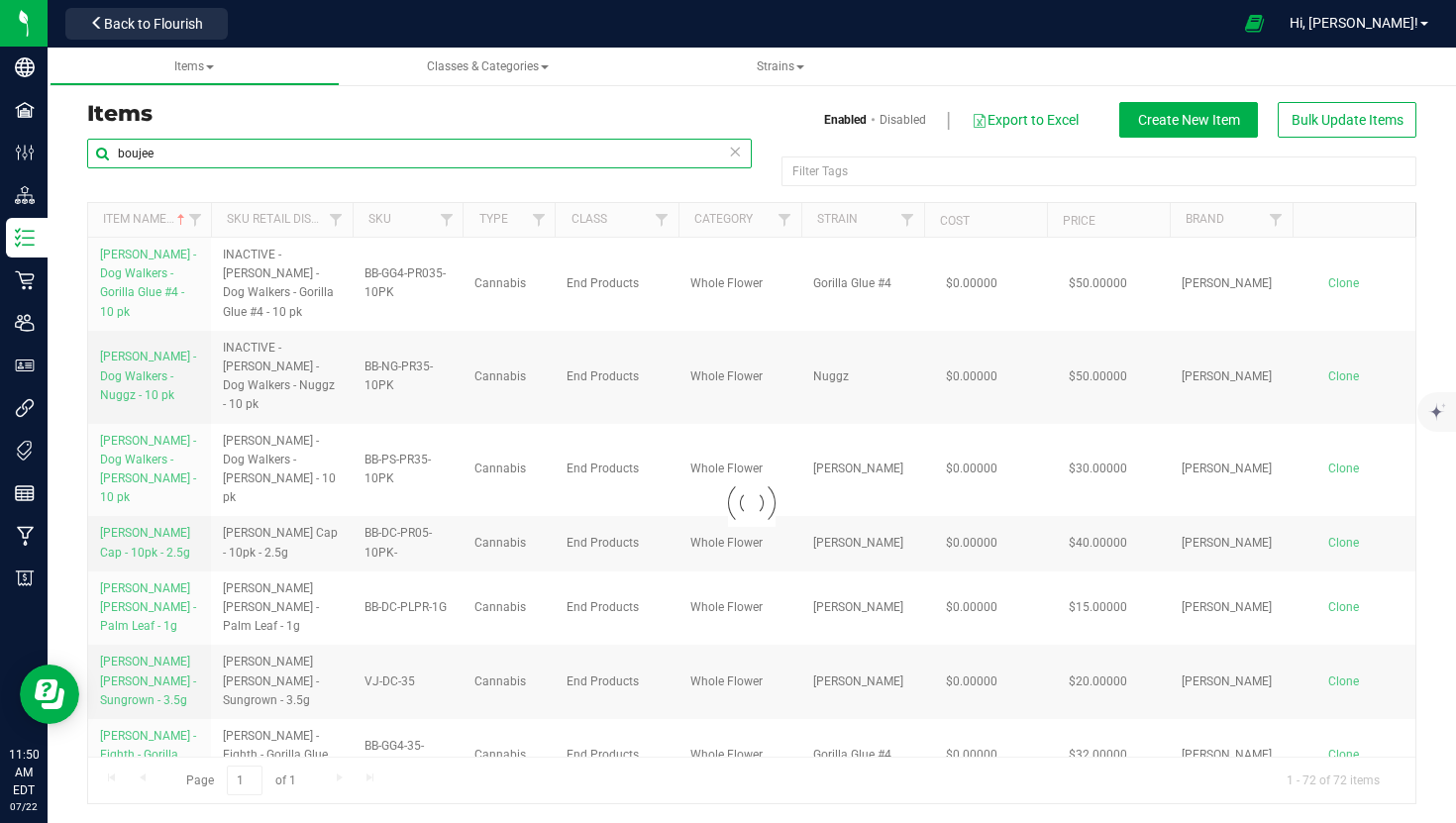 click on "boujee" at bounding box center (419, 154) 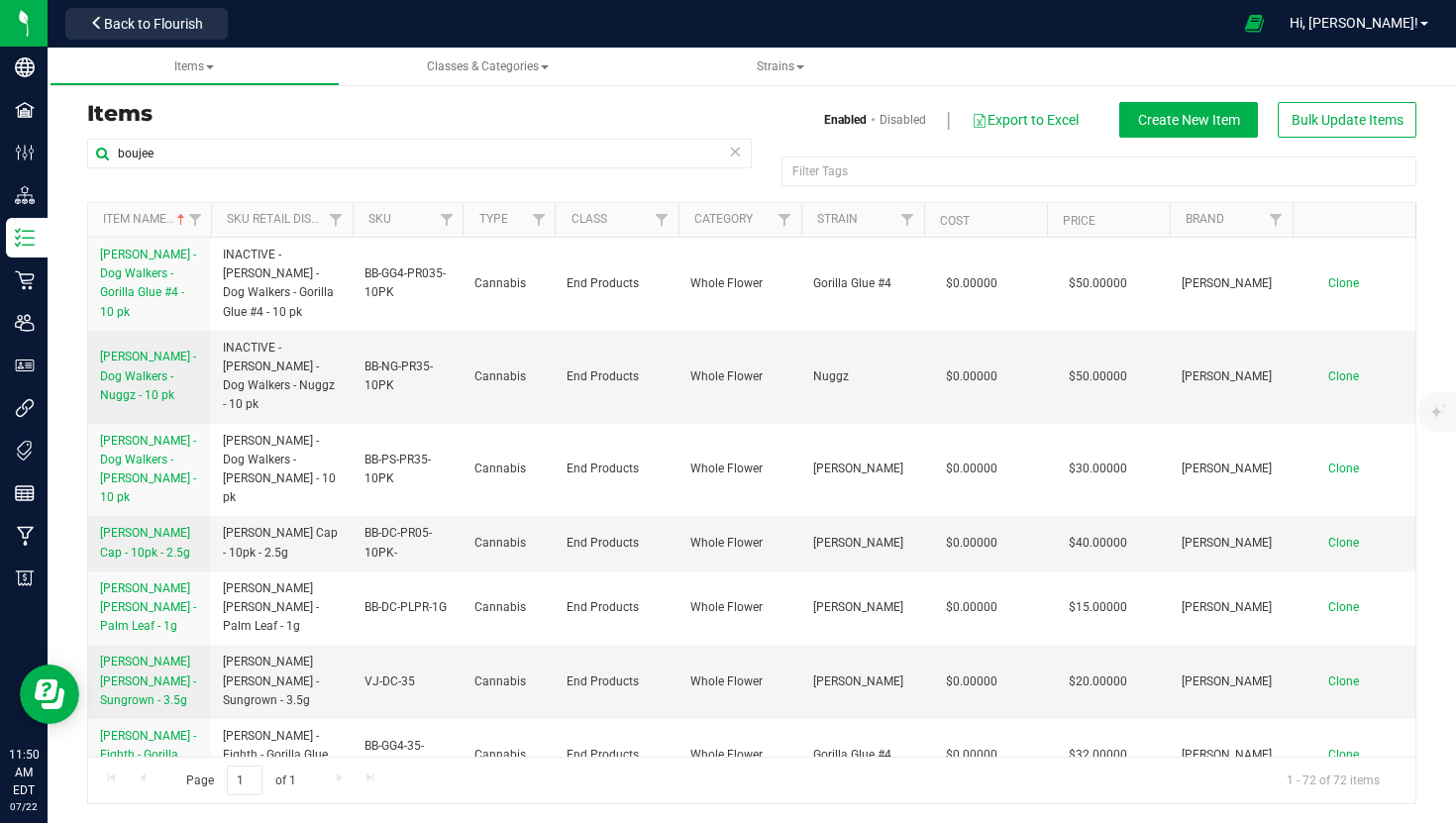 click on "Items
Enabled
Disabled
Export to Excel
Create New Item
Bulk Update Items" at bounding box center (752, 120) 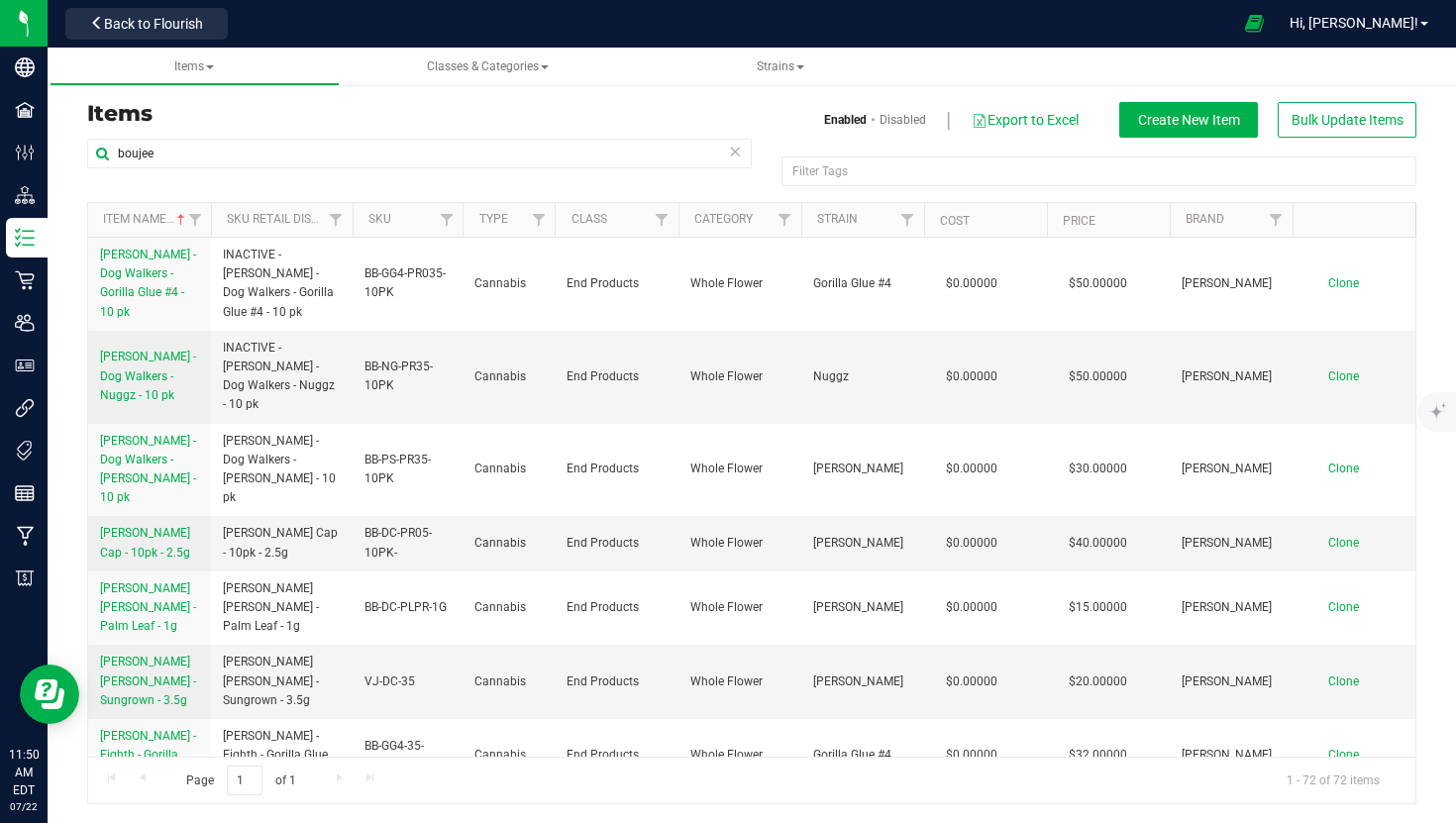 click at bounding box center (735, 151) 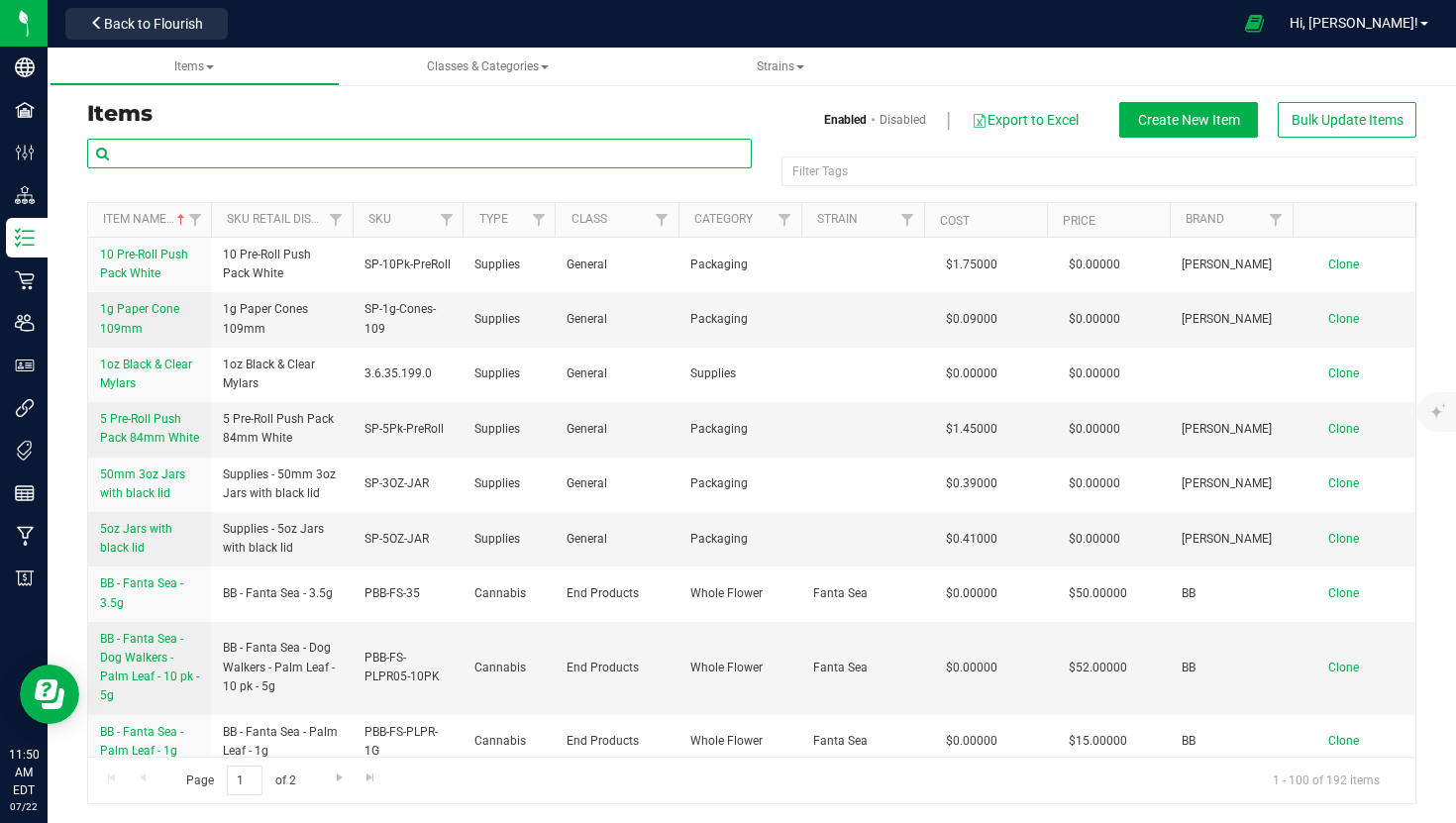 click at bounding box center [419, 154] 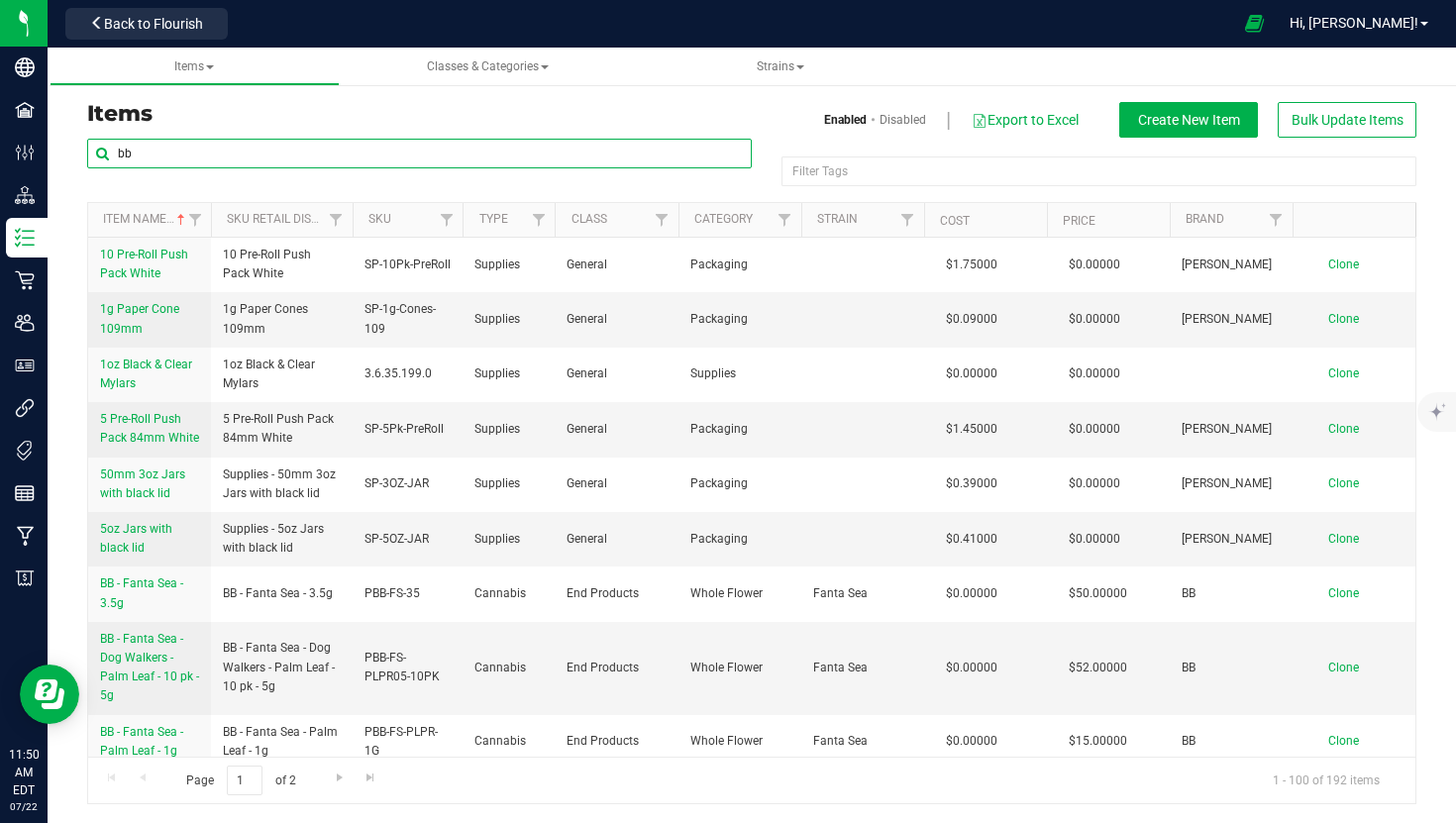 type on "bb" 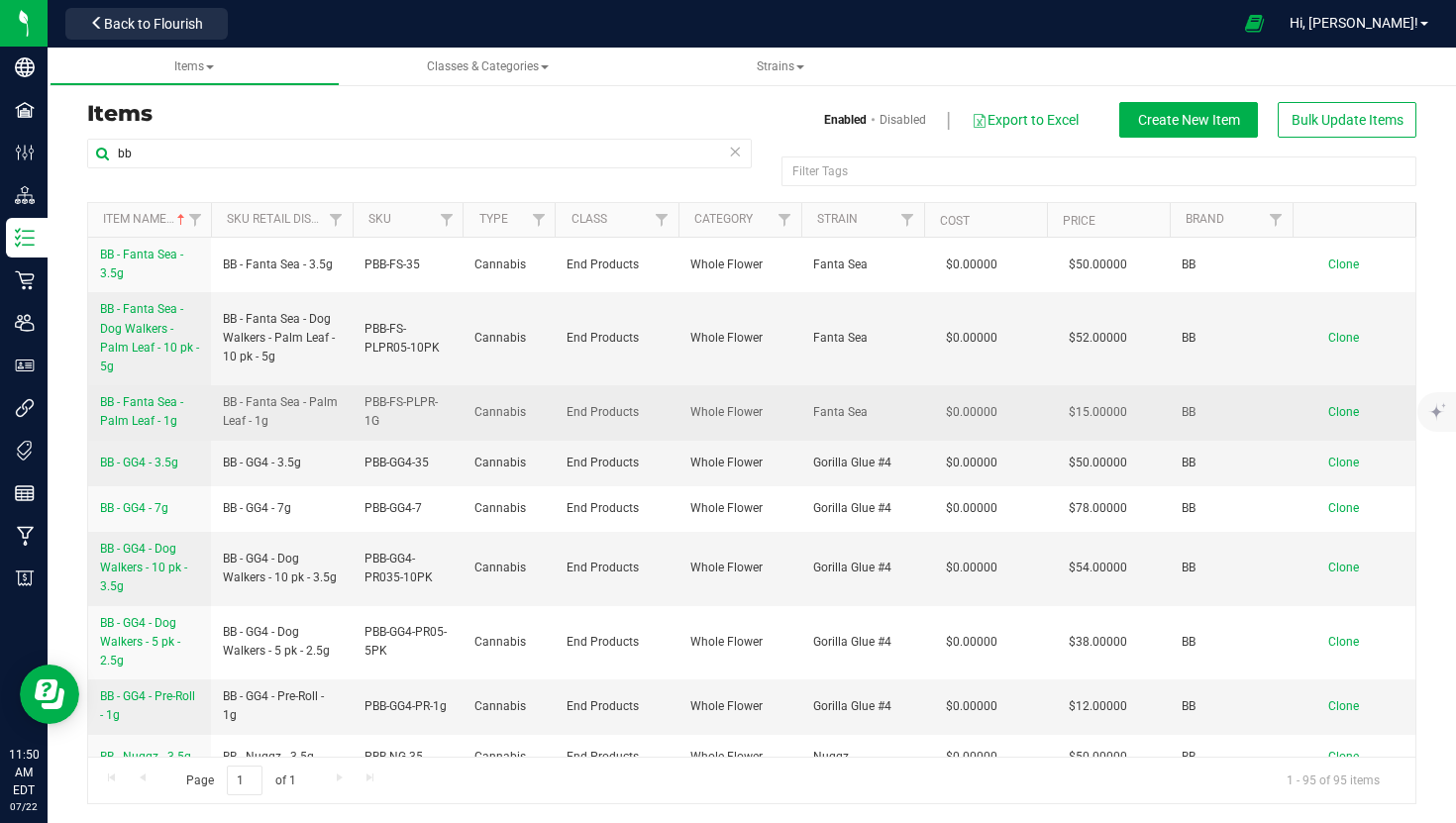click on "BB - Fanta Sea - Palm Leaf - 1g" at bounding box center (142, 411) 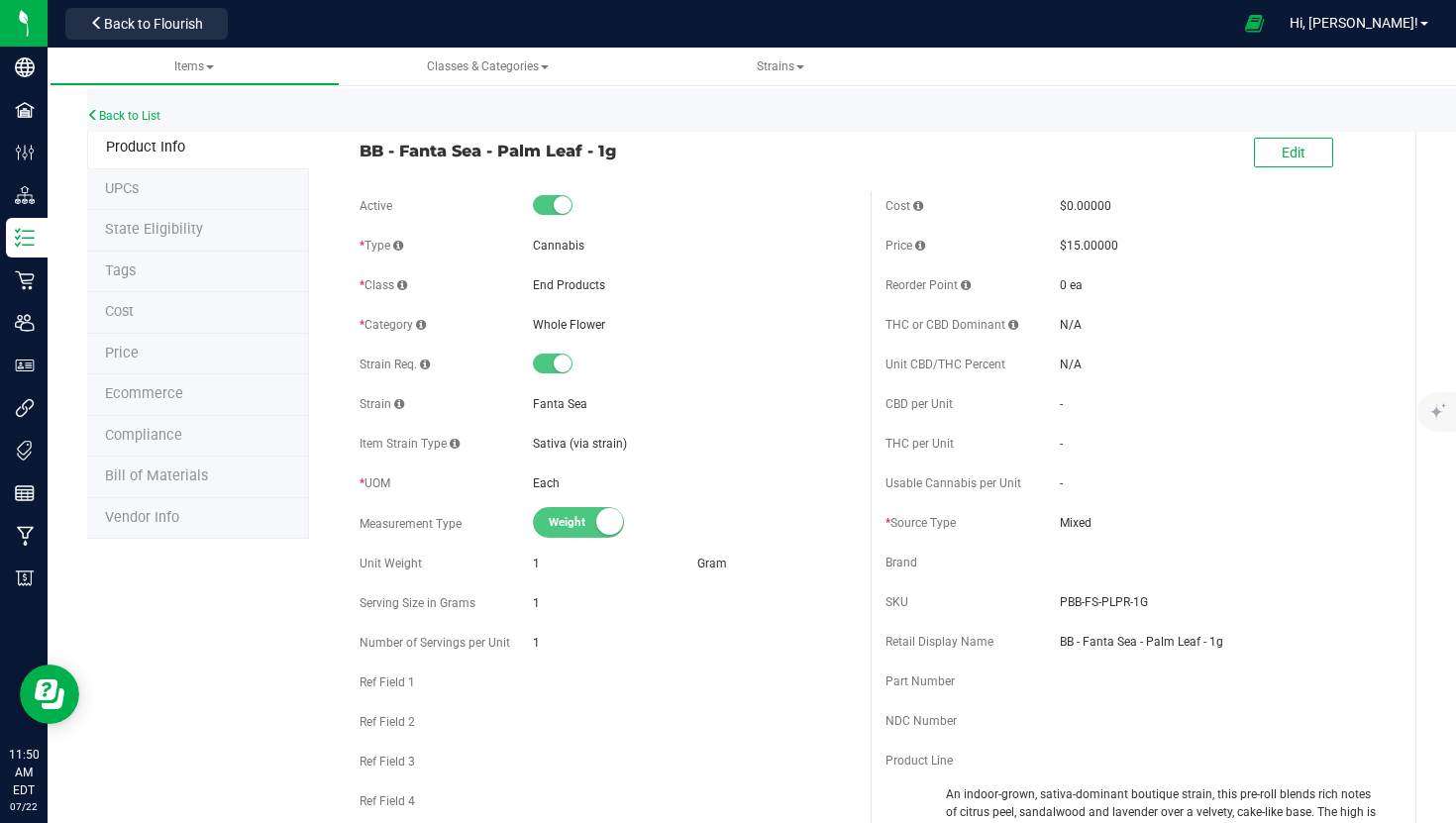 drag, startPoint x: 362, startPoint y: 151, endPoint x: 636, endPoint y: 148, distance: 274.01642 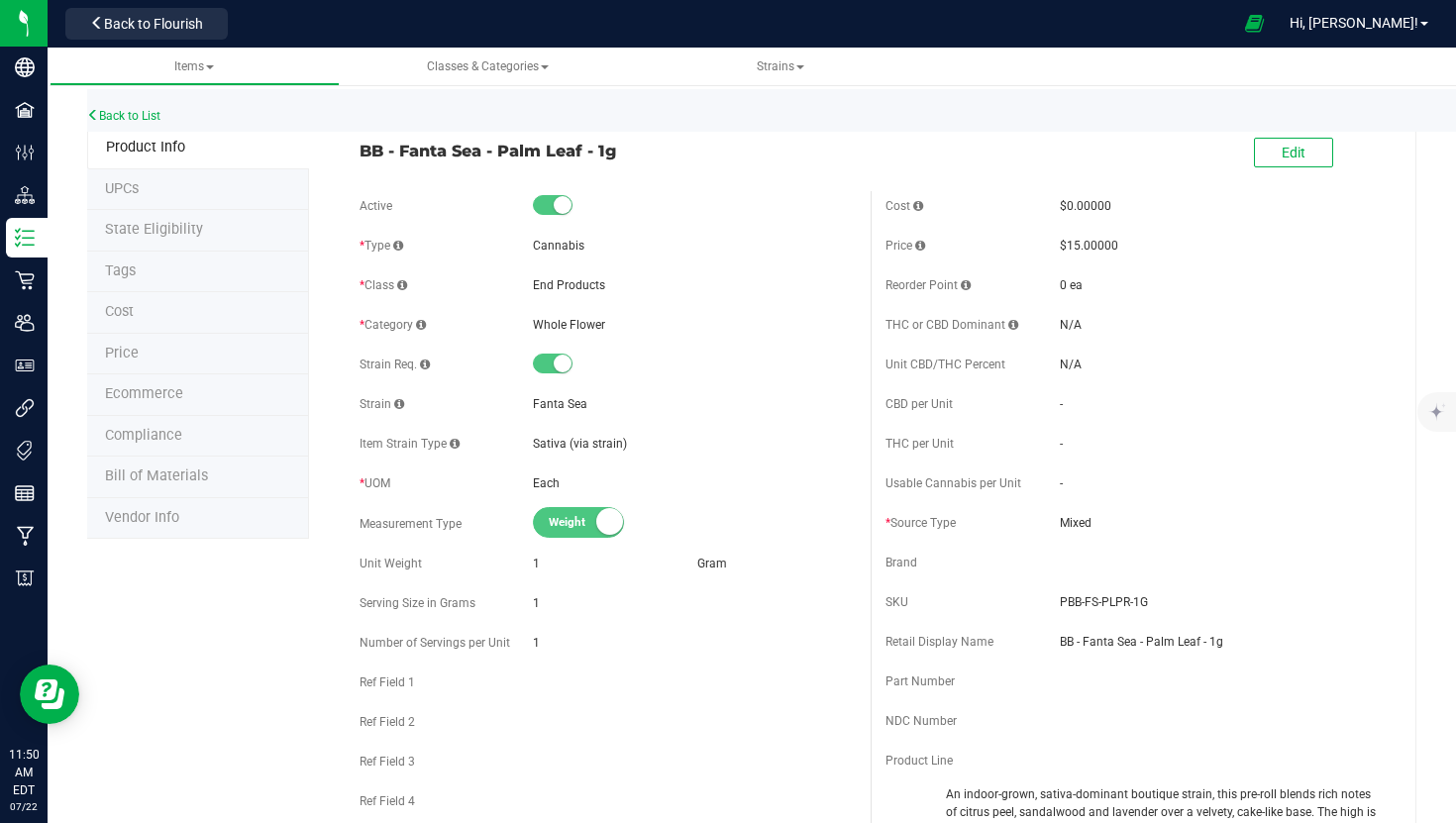click on "BB - Fanta Sea - Palm Leaf - 1g" at bounding box center [608, 151] 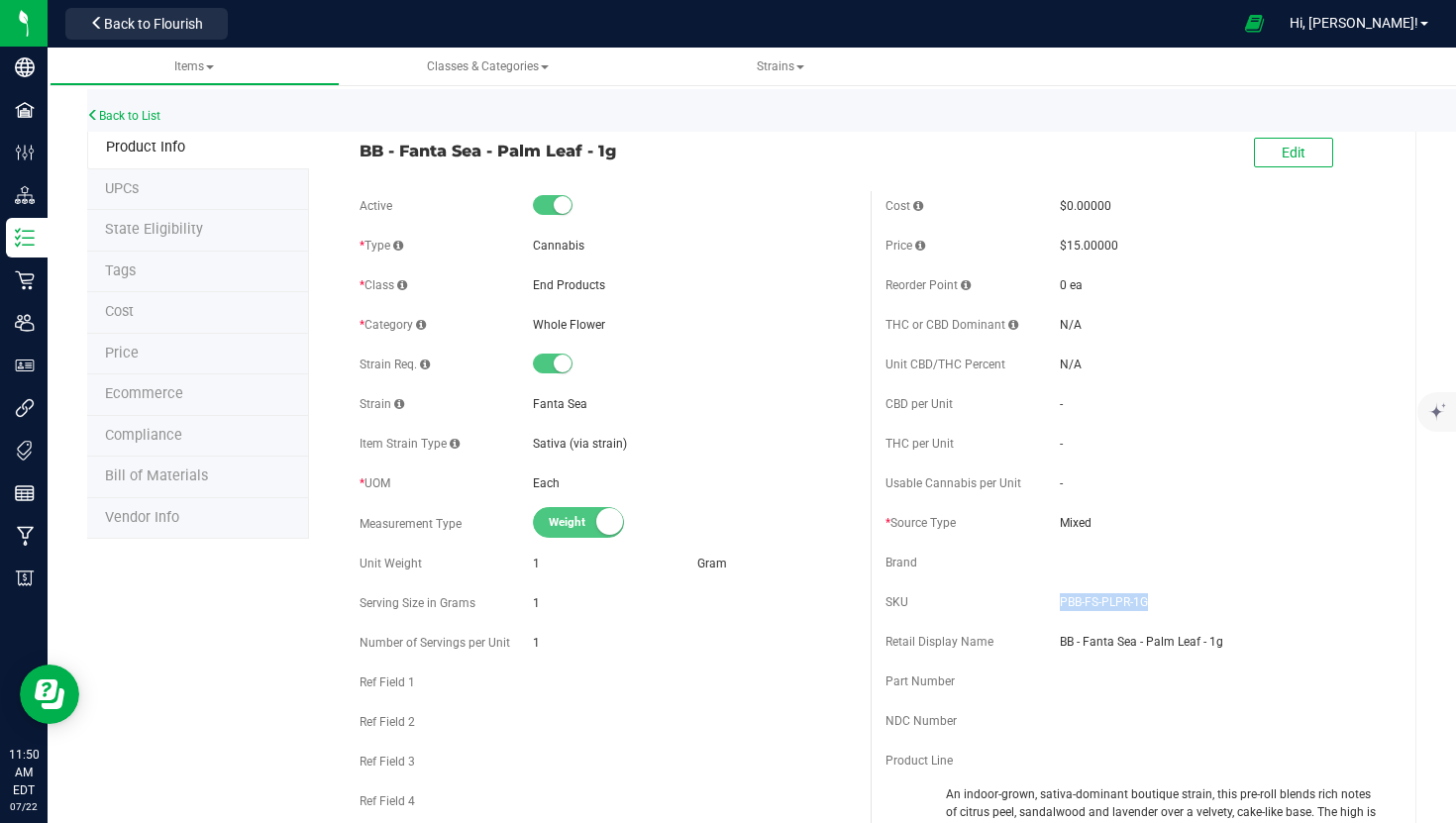drag, startPoint x: 1061, startPoint y: 601, endPoint x: 1184, endPoint y: 598, distance: 123.03658 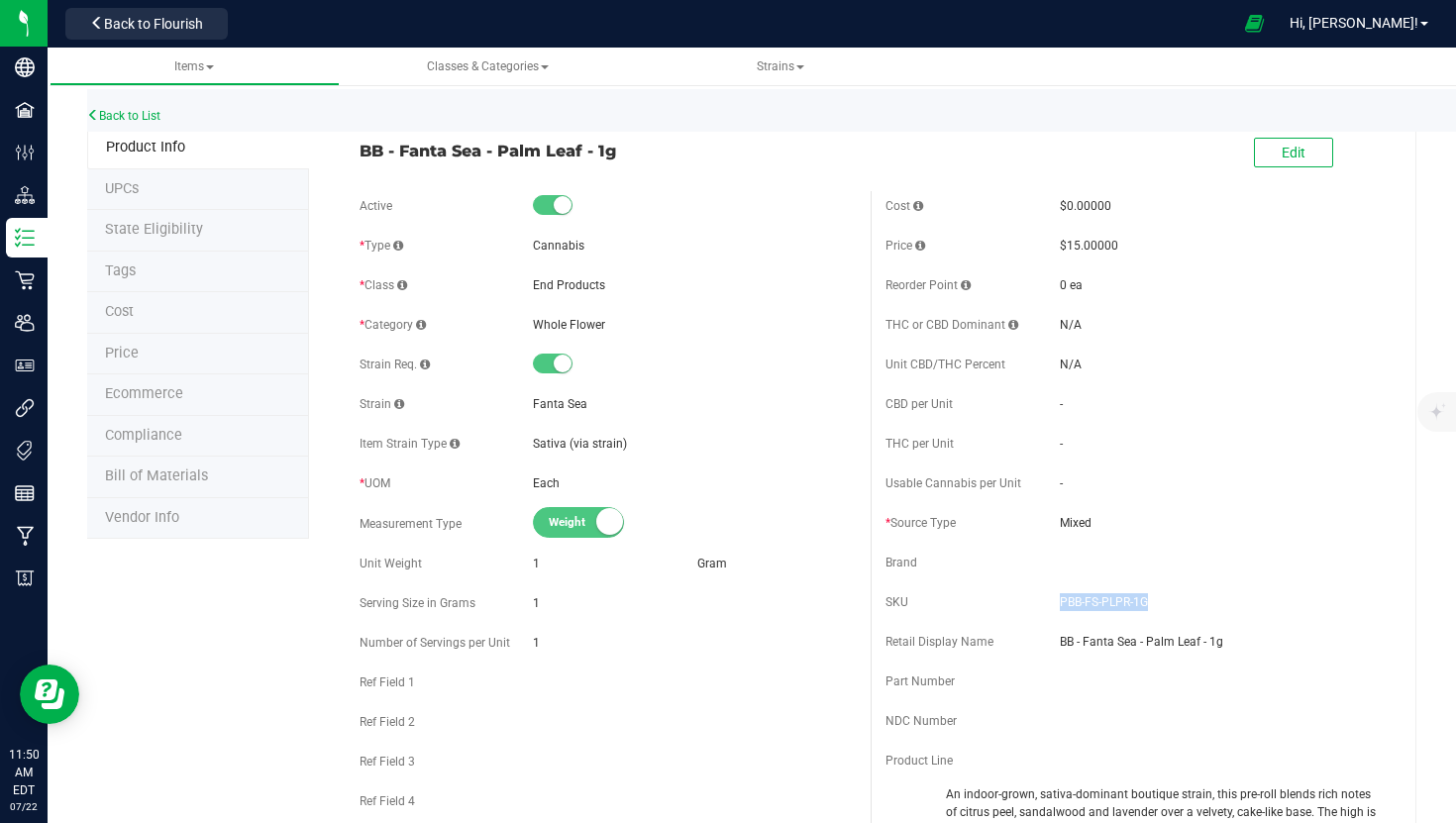 click on "PBB-FS-PLPR-1G" at bounding box center [1221, 602] 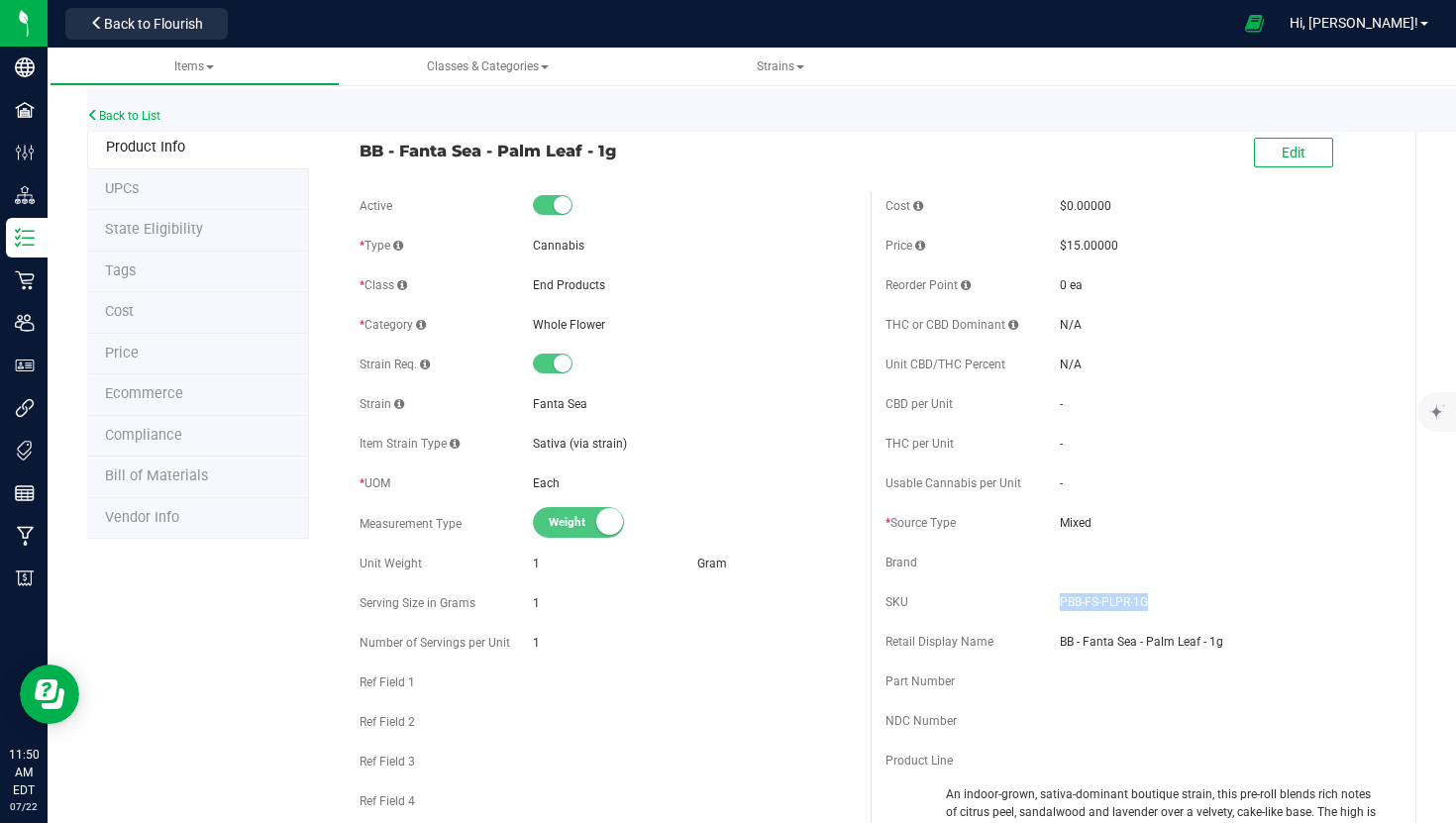 click on "PBB-FS-PLPR-1G" at bounding box center [1221, 602] 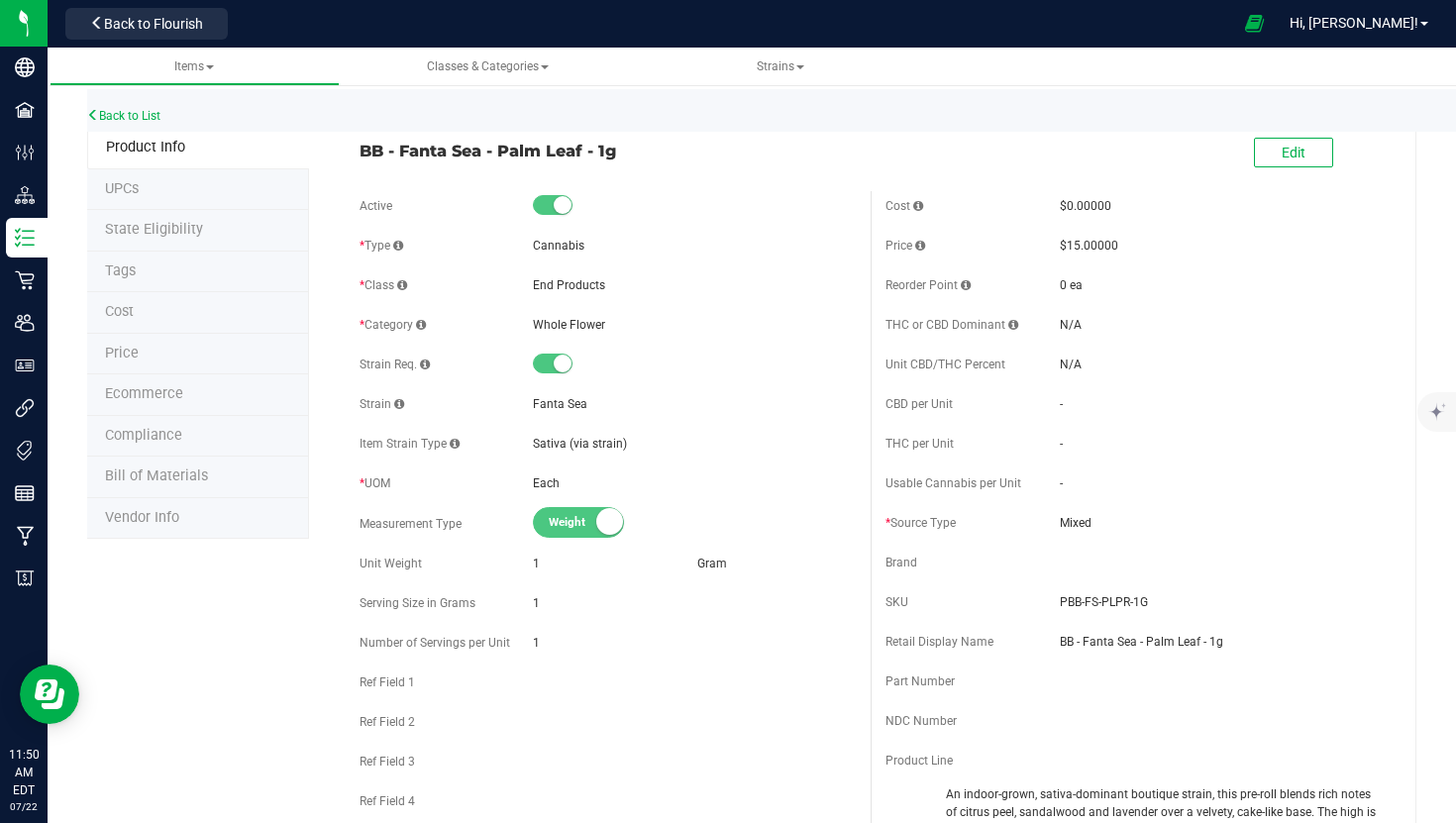 click on "Brand" at bounding box center [1134, 563] 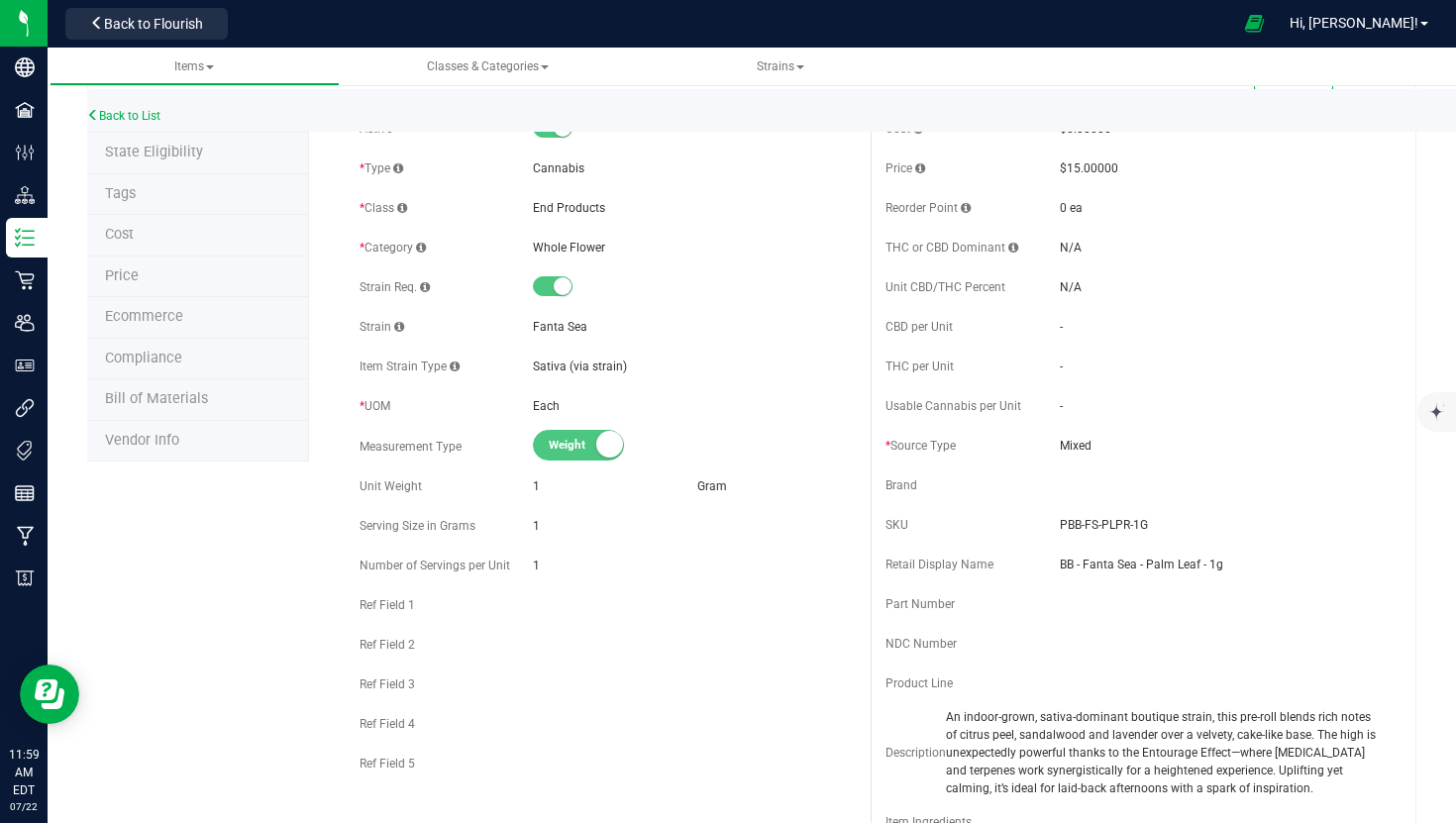 scroll, scrollTop: 93, scrollLeft: 0, axis: vertical 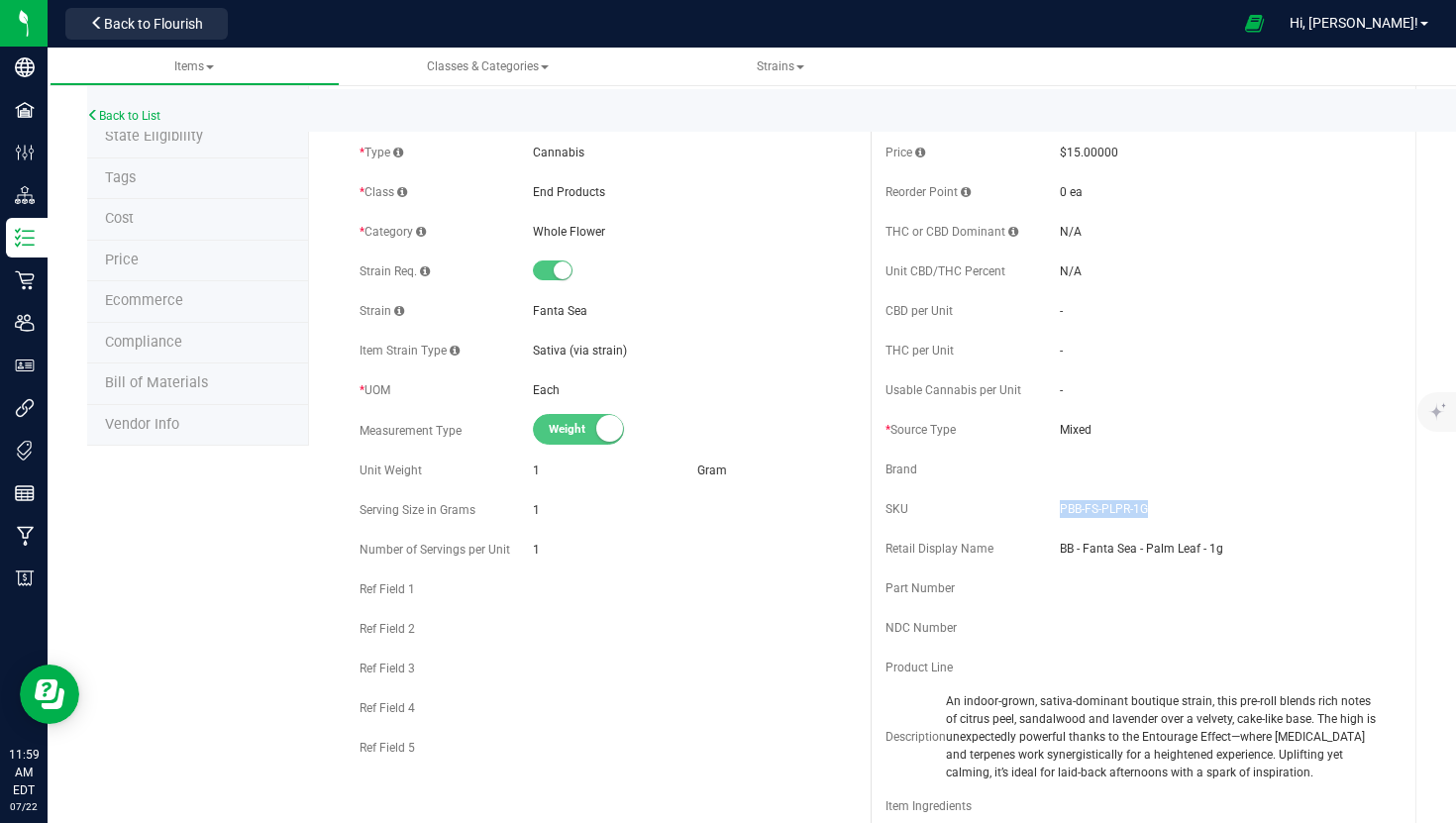 drag, startPoint x: 1174, startPoint y: 511, endPoint x: 1040, endPoint y: 520, distance: 134.3019 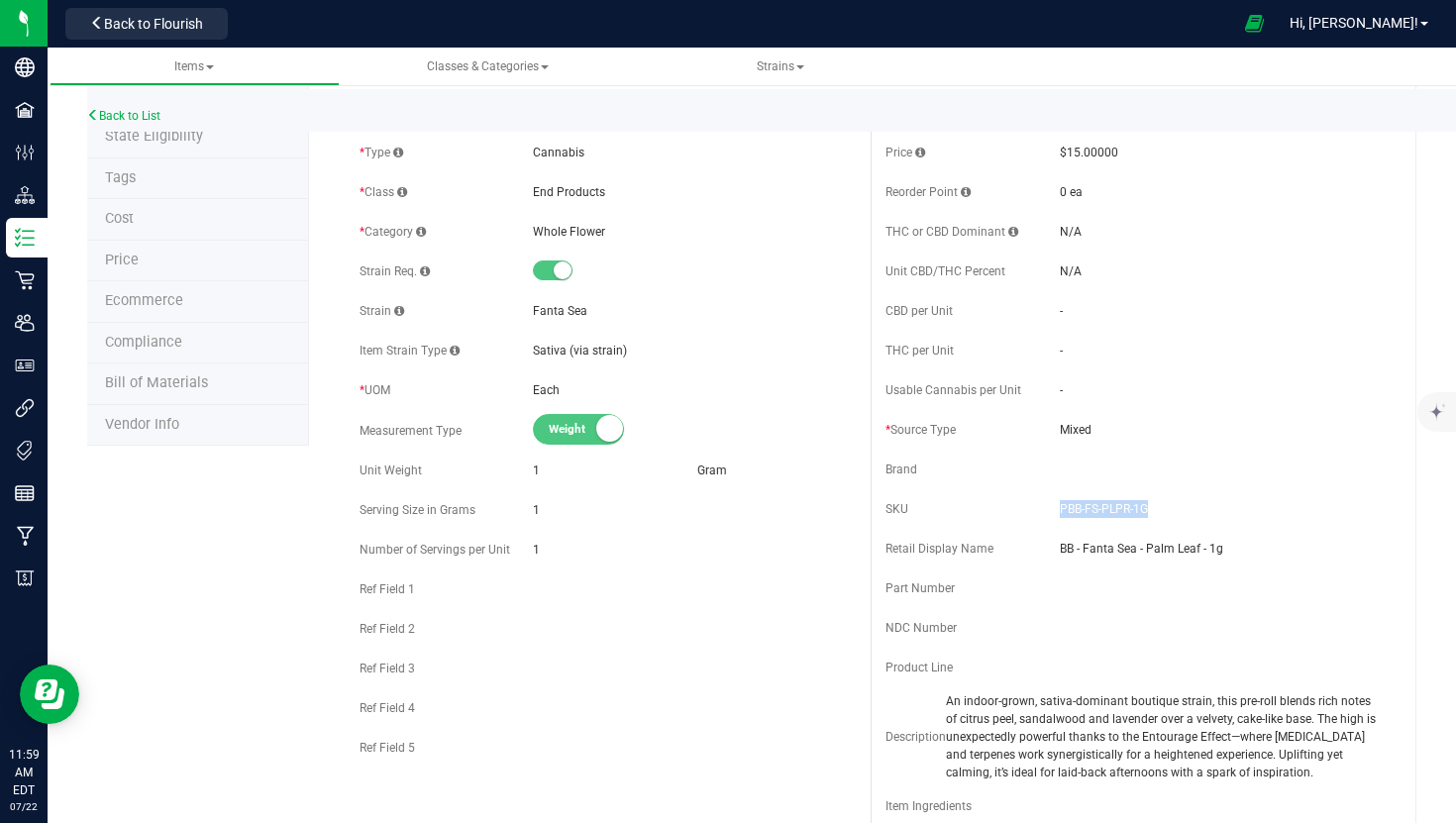 click on "SKU
PBB-FS-PLPR-1G" at bounding box center [1134, 509] 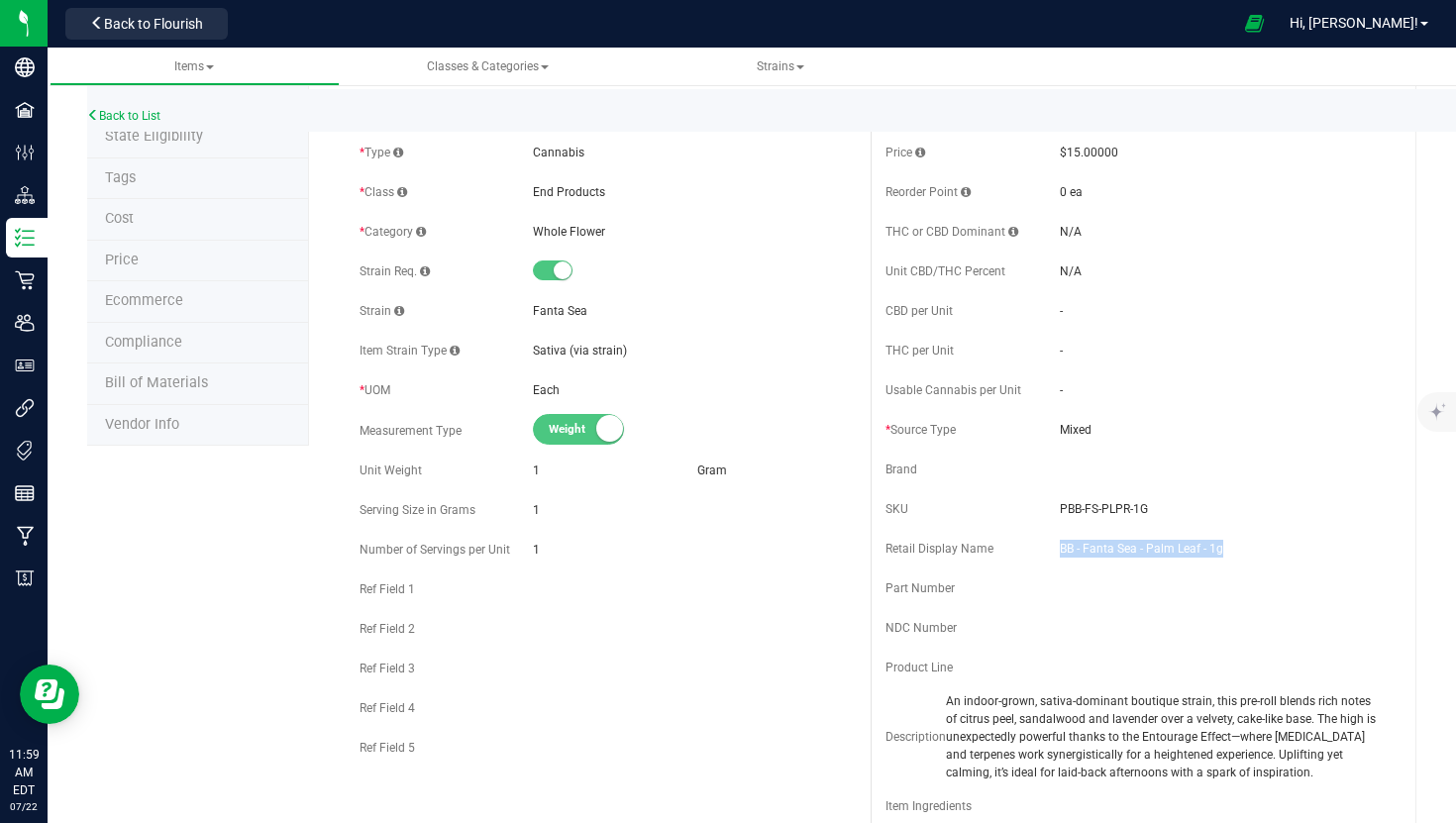 drag, startPoint x: 1256, startPoint y: 549, endPoint x: 1059, endPoint y: 550, distance: 197.00254 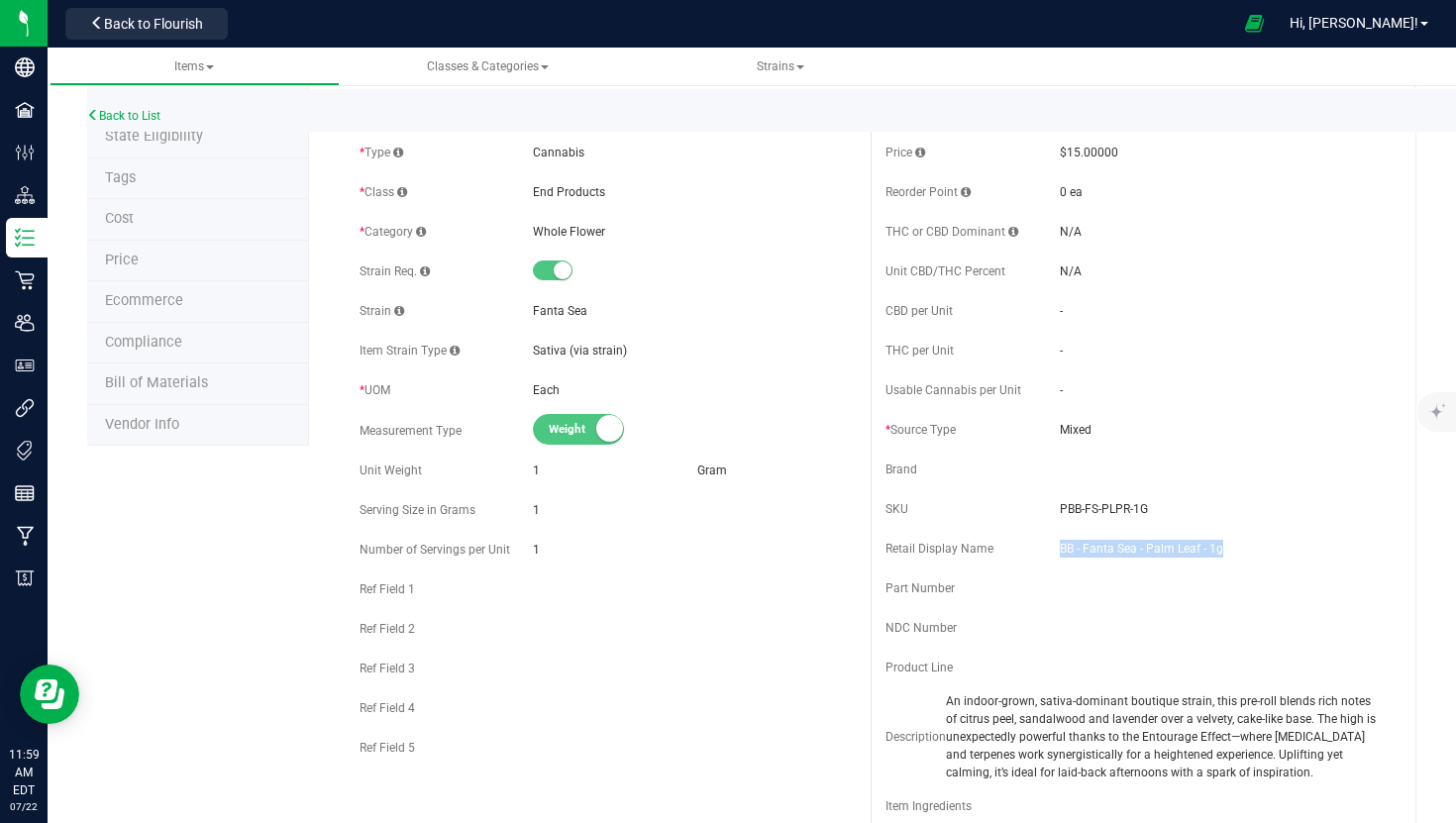 click on "Retail Display Name
BB -  Fanta Sea - Palm Leaf - 1g" at bounding box center [1134, 549] 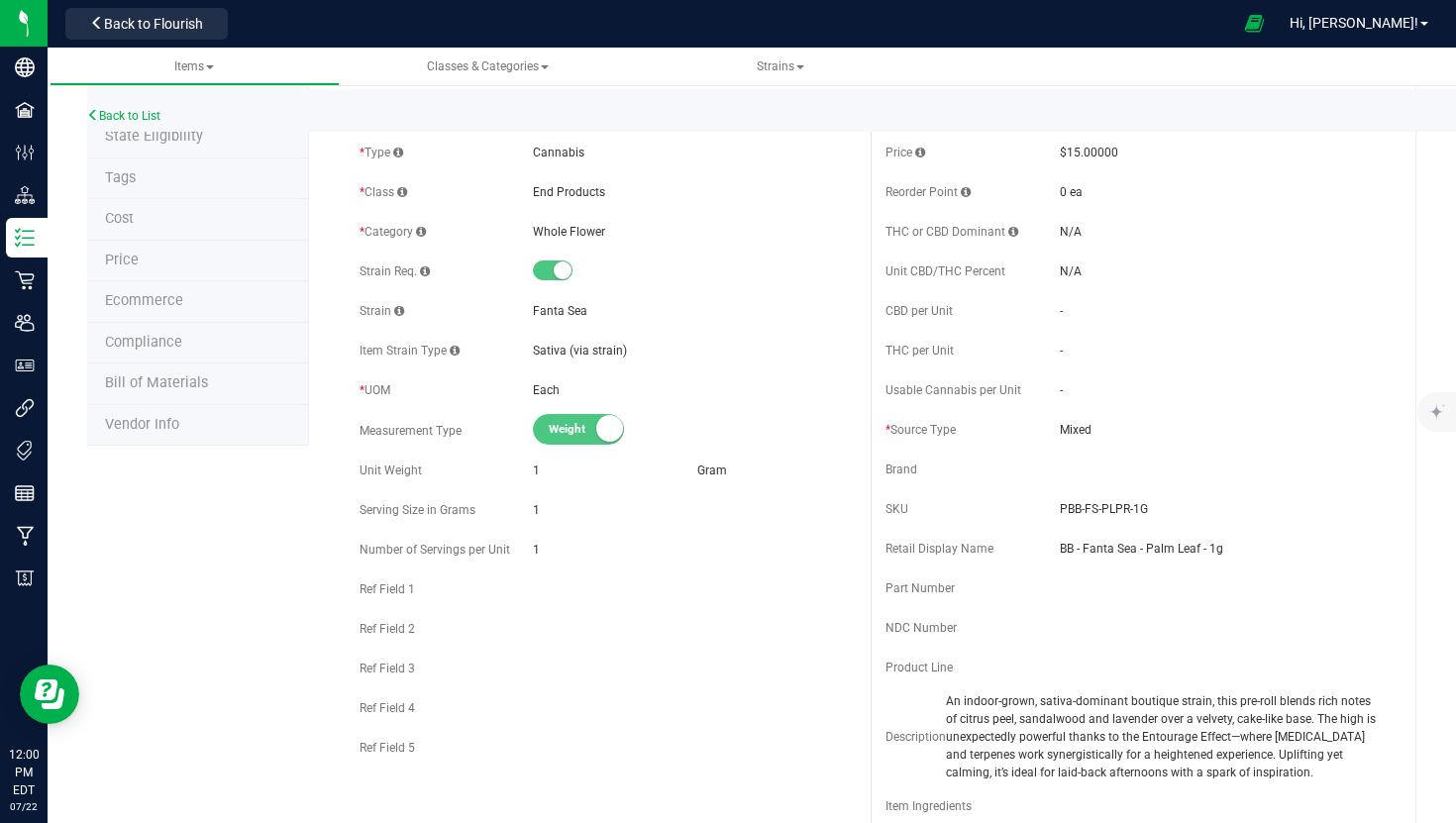 click on "Back to List" at bounding box center (815, 110) 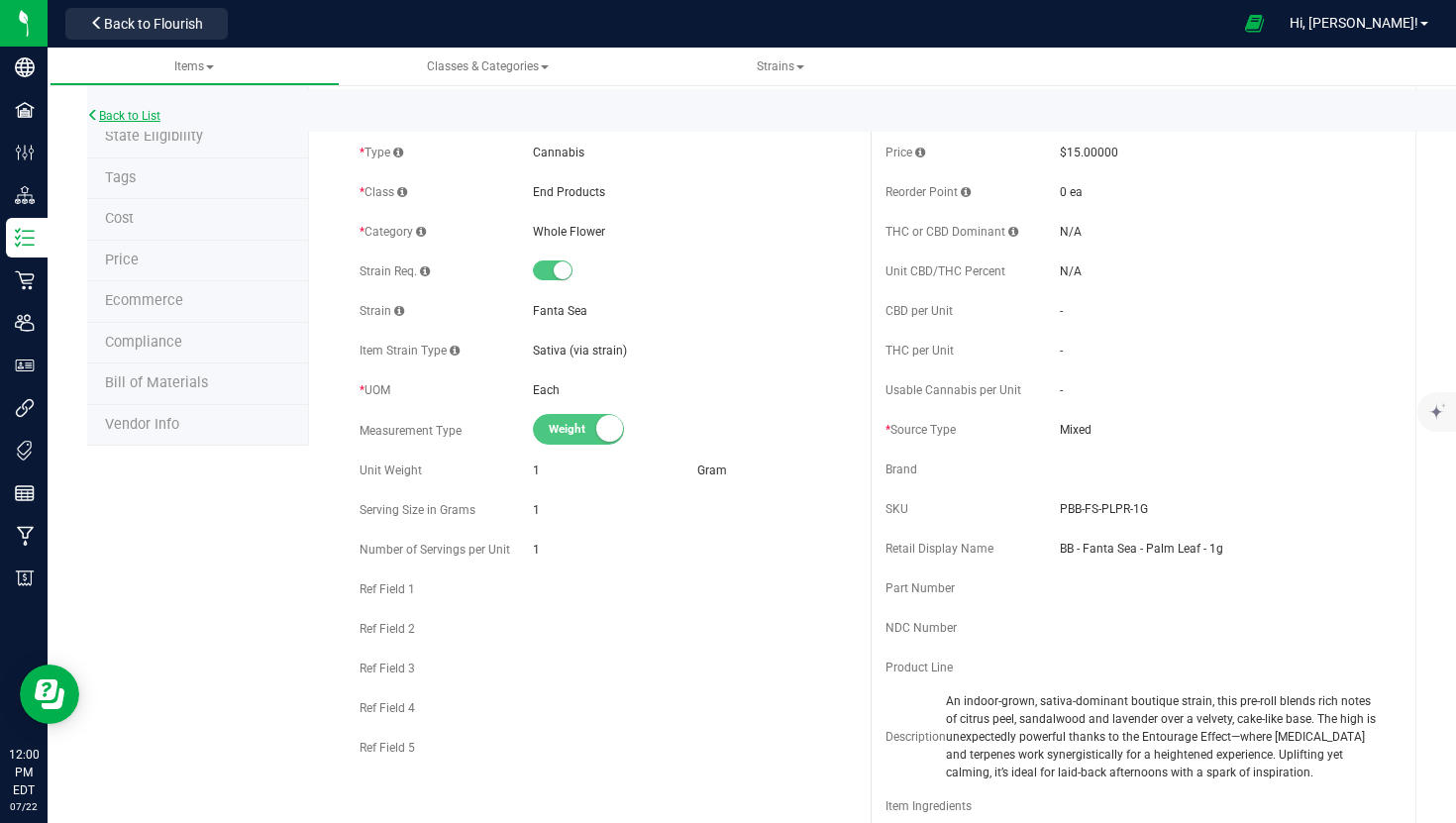 click on "Back to List" at bounding box center [124, 116] 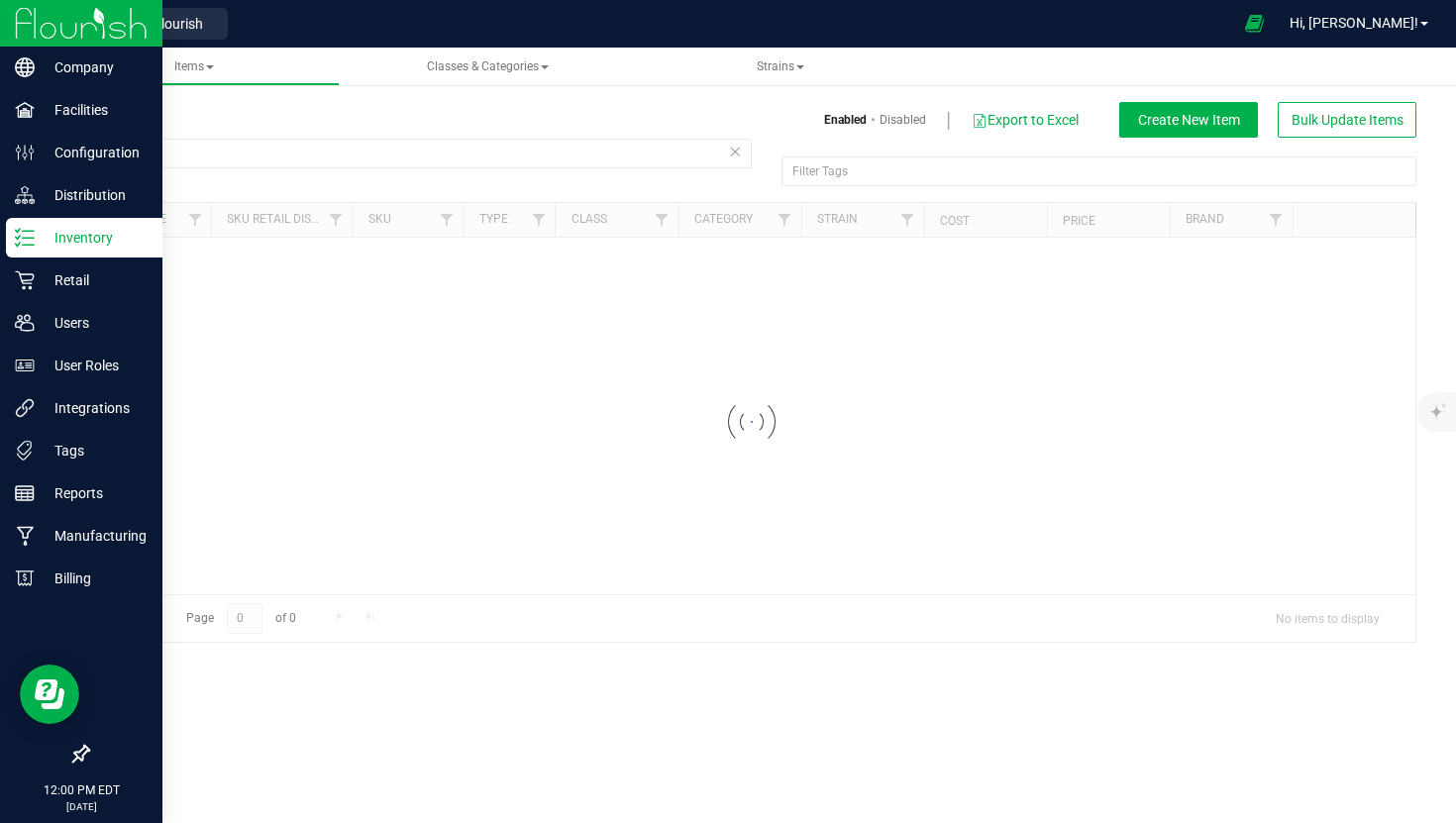 scroll, scrollTop: 0, scrollLeft: 0, axis: both 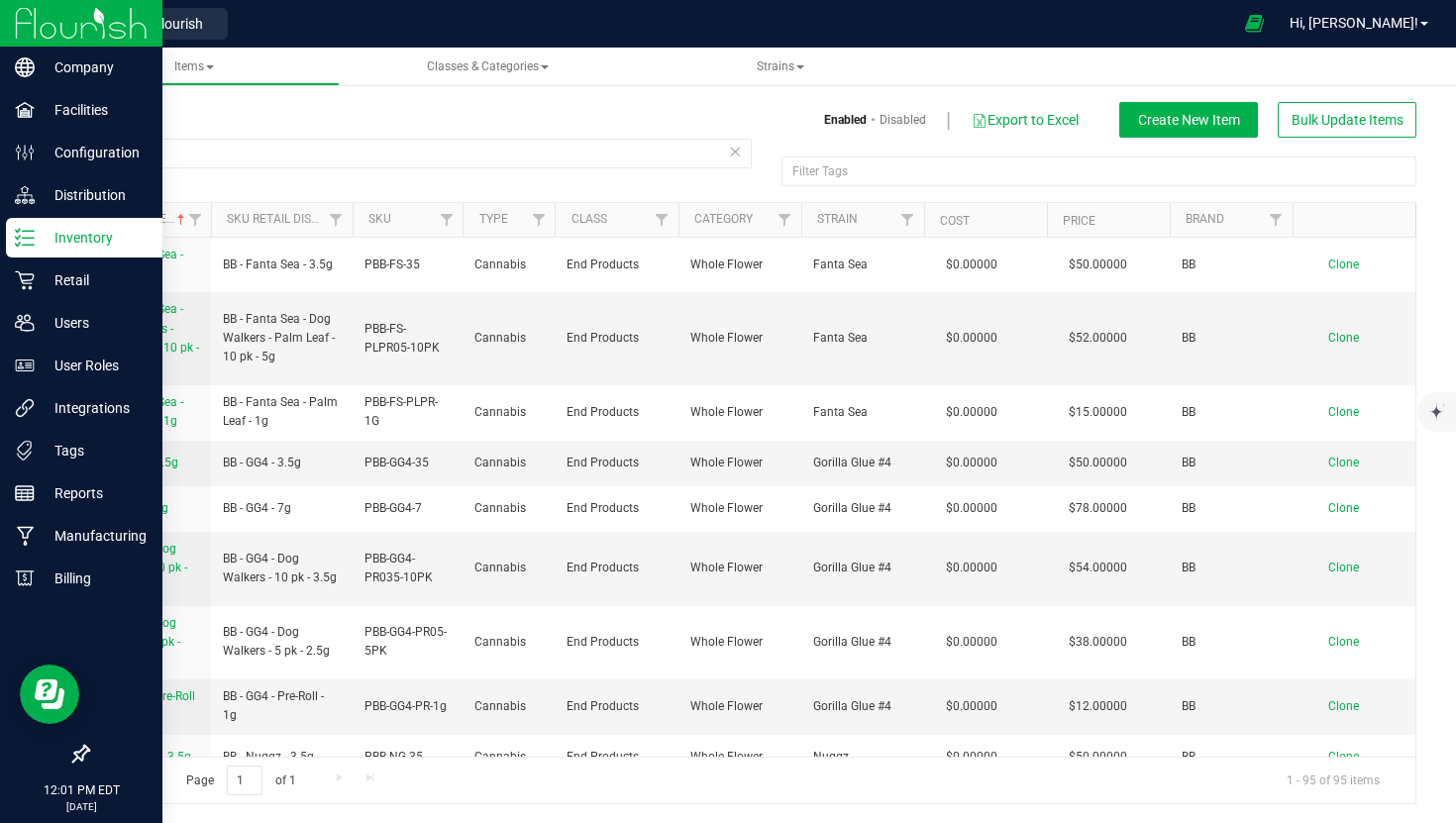 click on "Inventory" at bounding box center (94, 238) 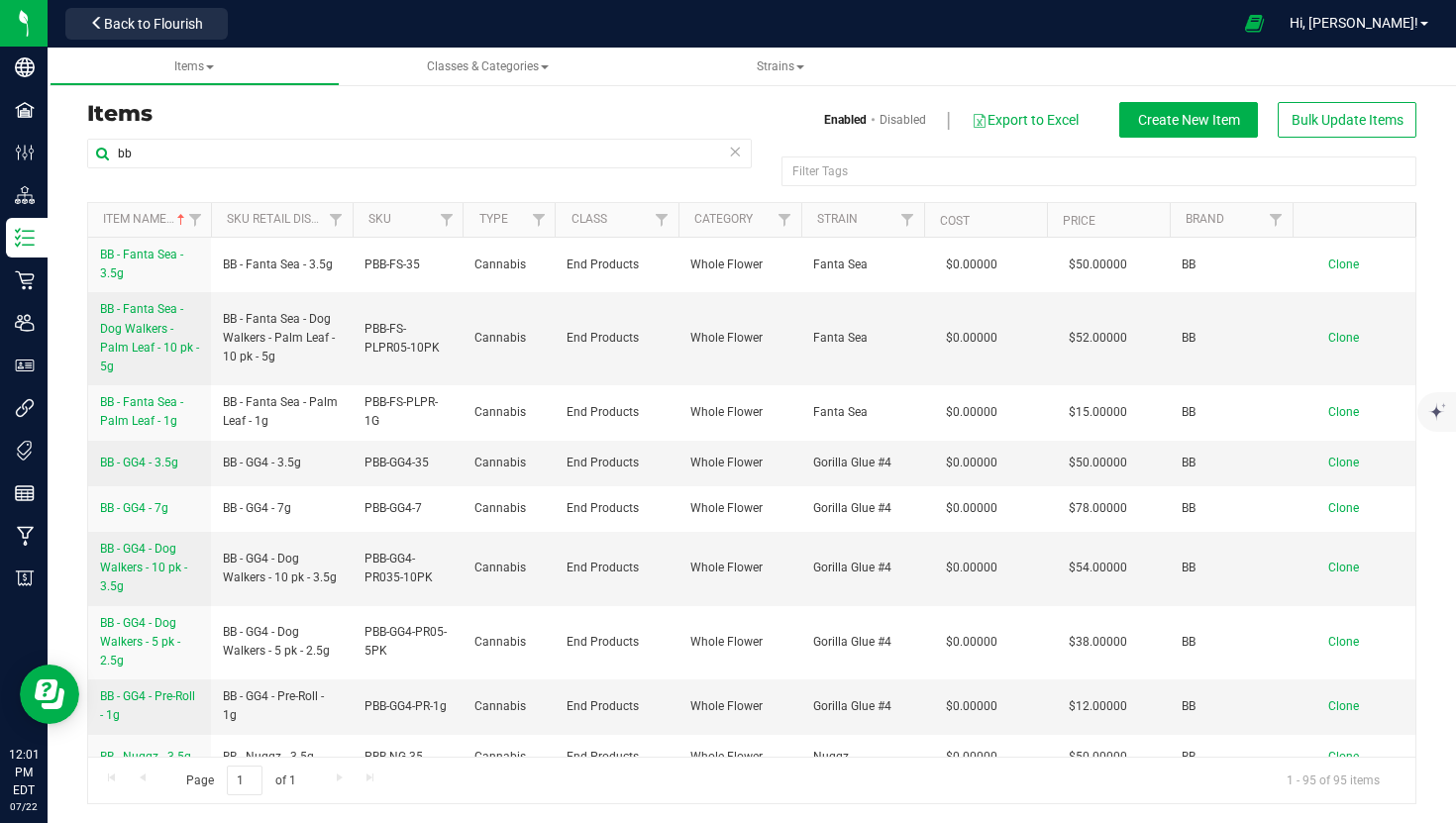click on "Back to Flourish" at bounding box center [147, 23] 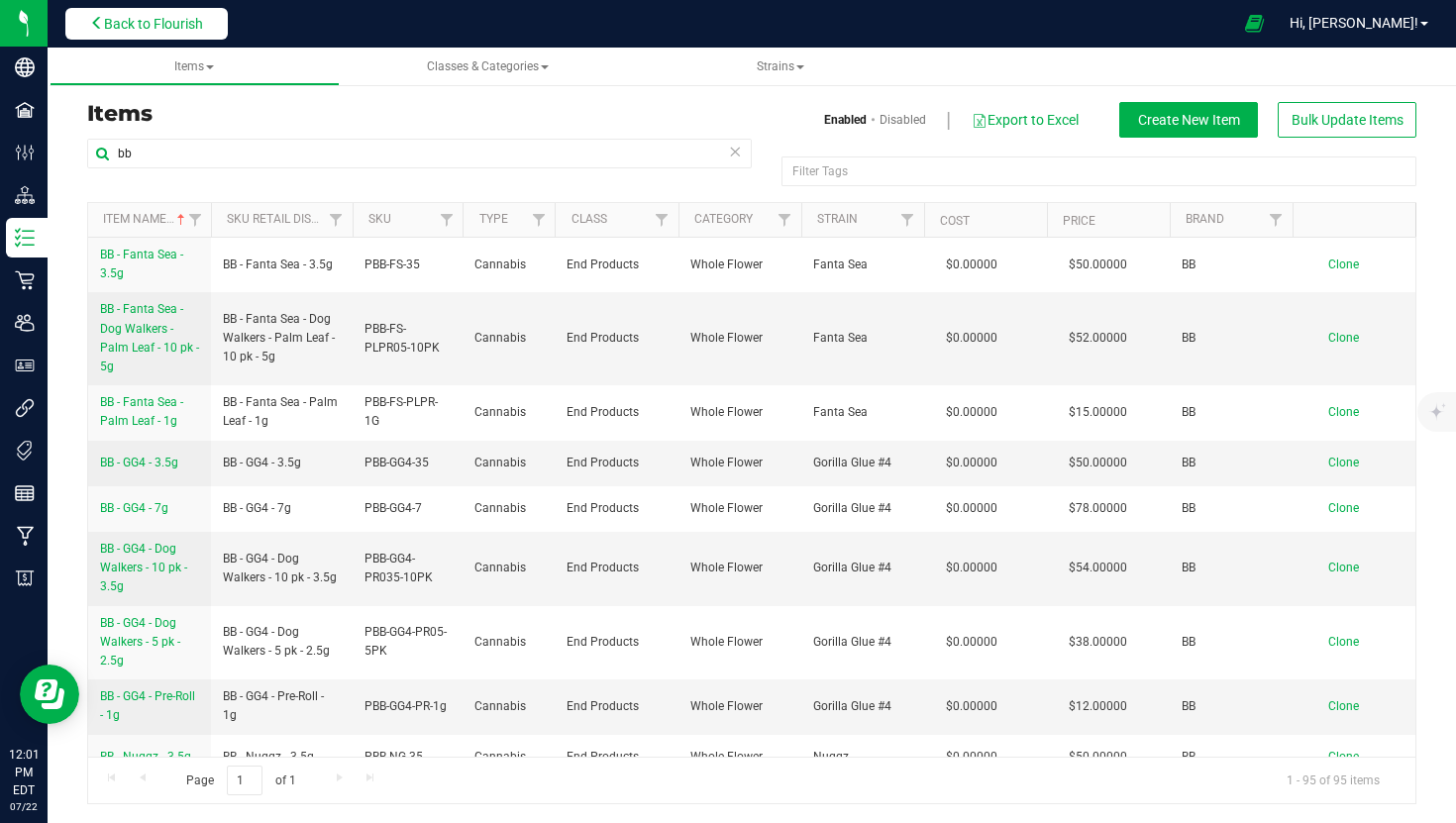 click on "Back to Flourish" at bounding box center (147, 24) 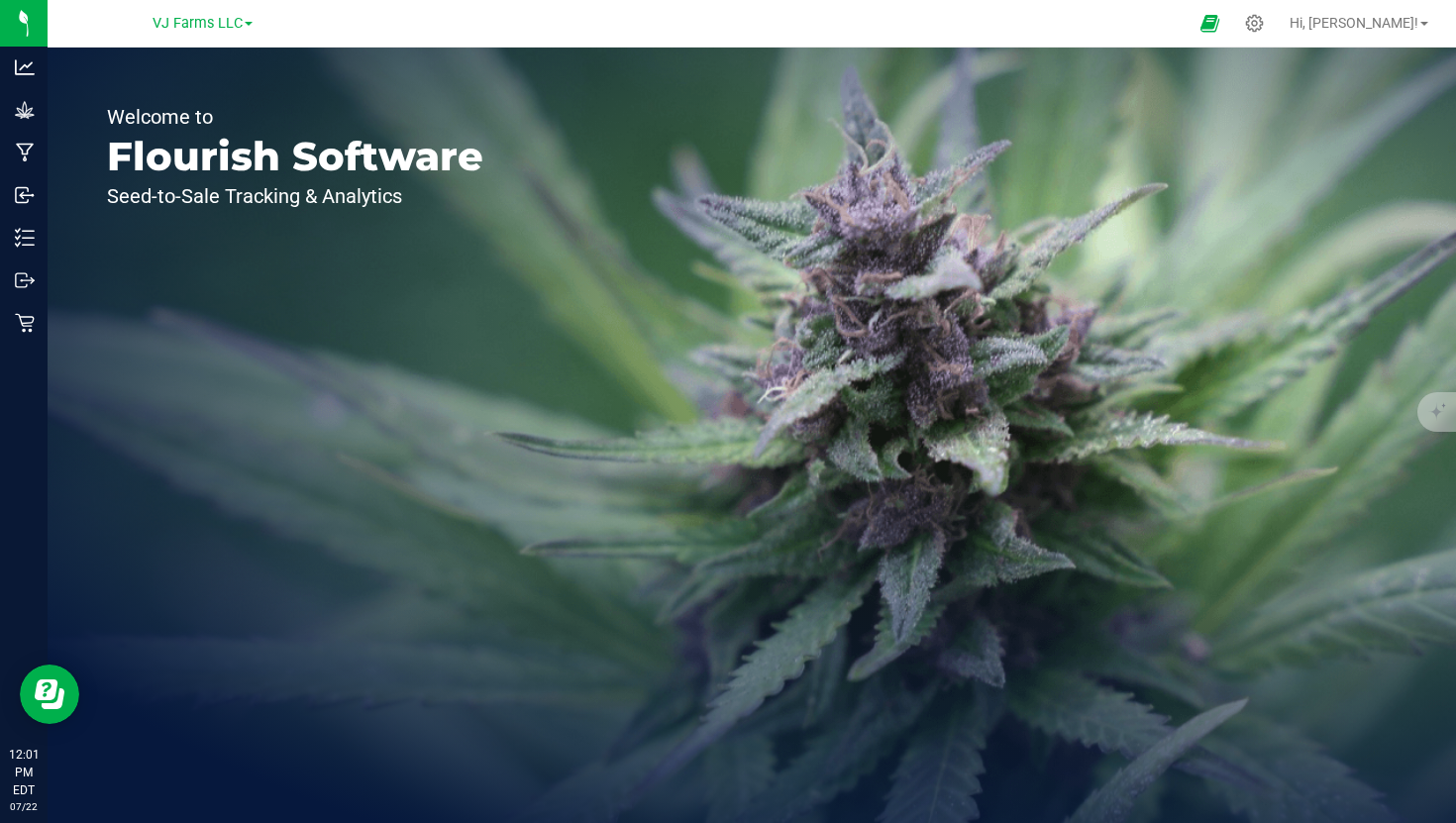 click on "VJ Farms LLC" at bounding box center [202, 22] 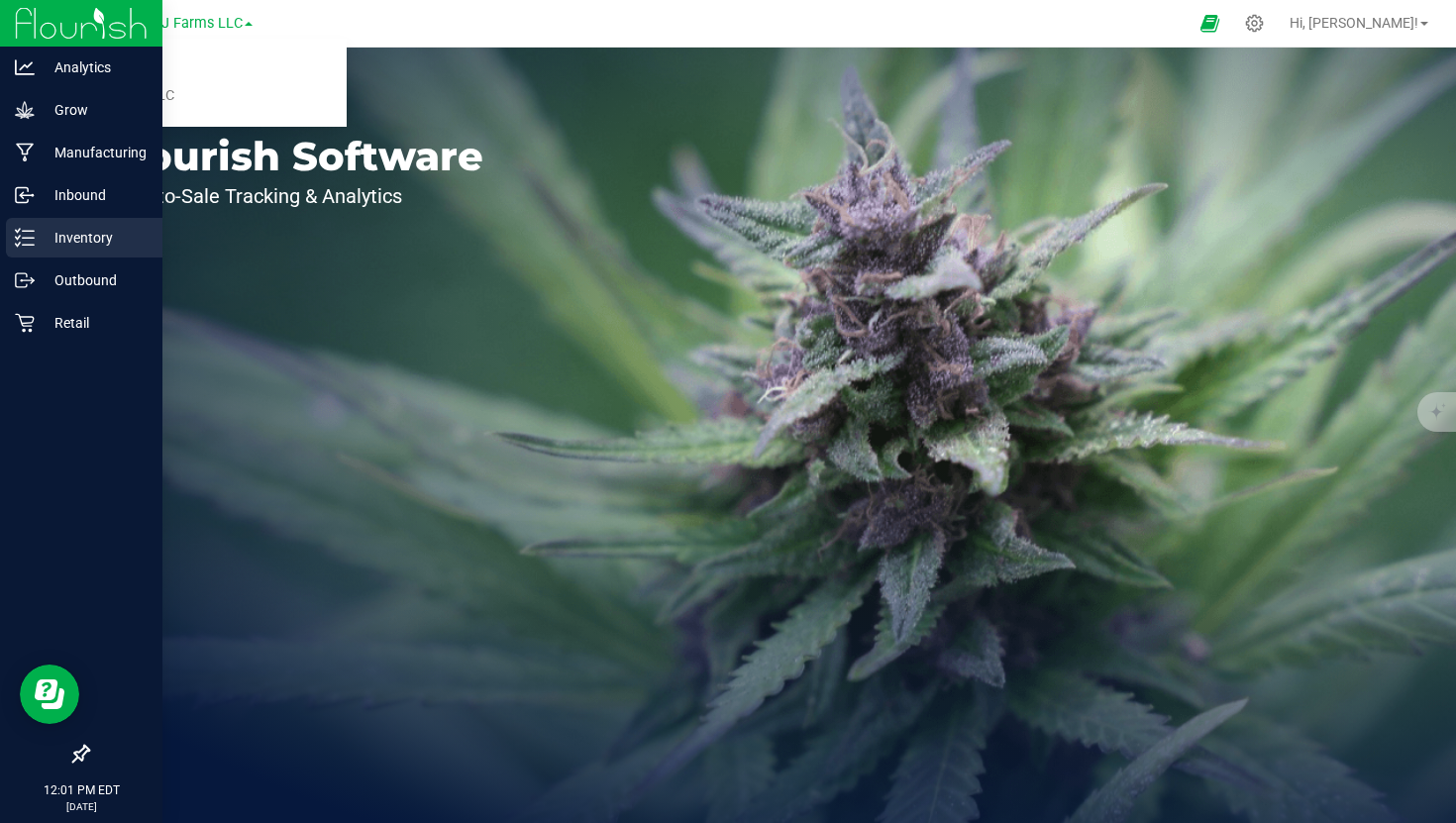 click on "Inventory" at bounding box center (94, 238) 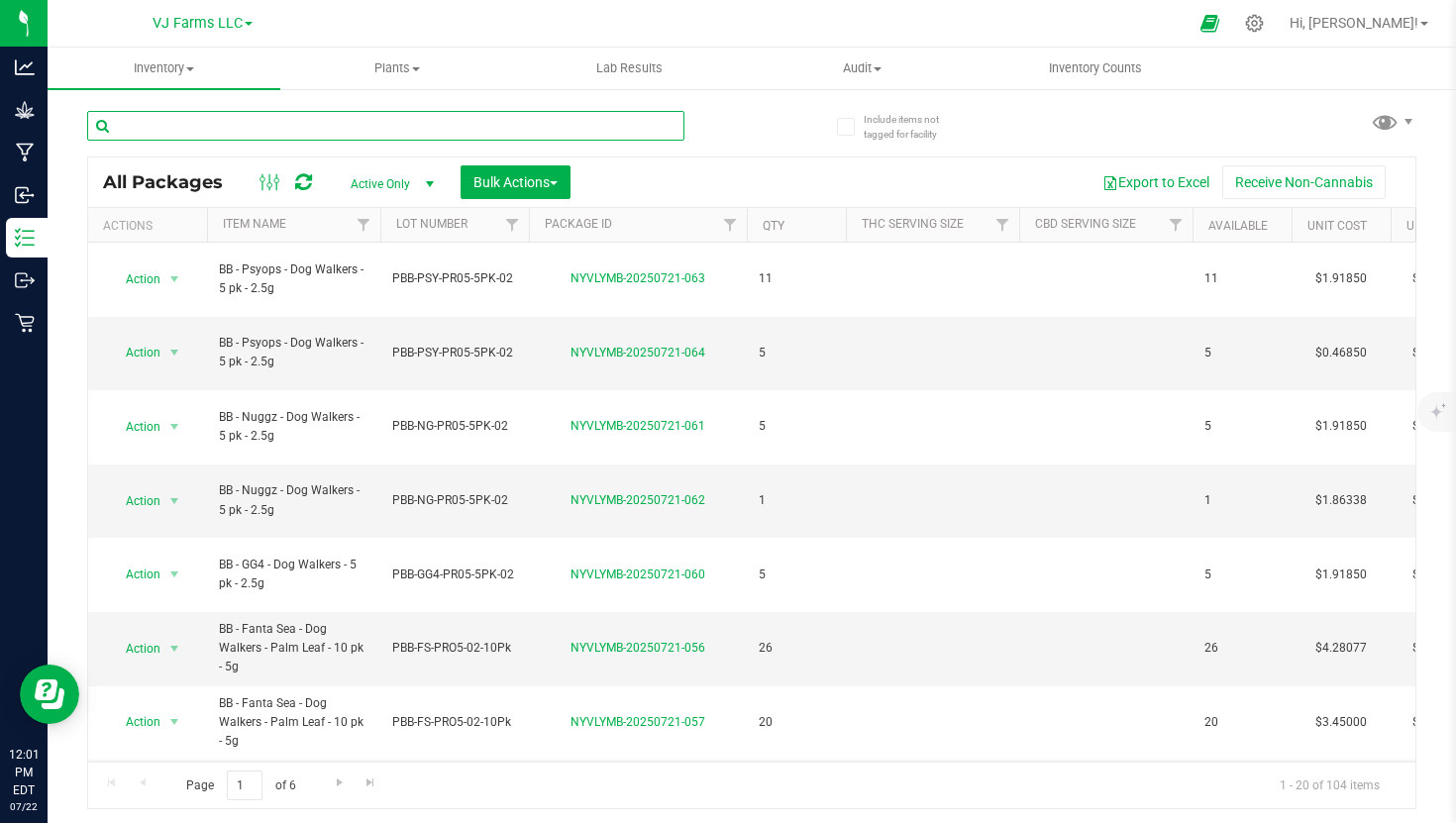 click at bounding box center [385, 126] 